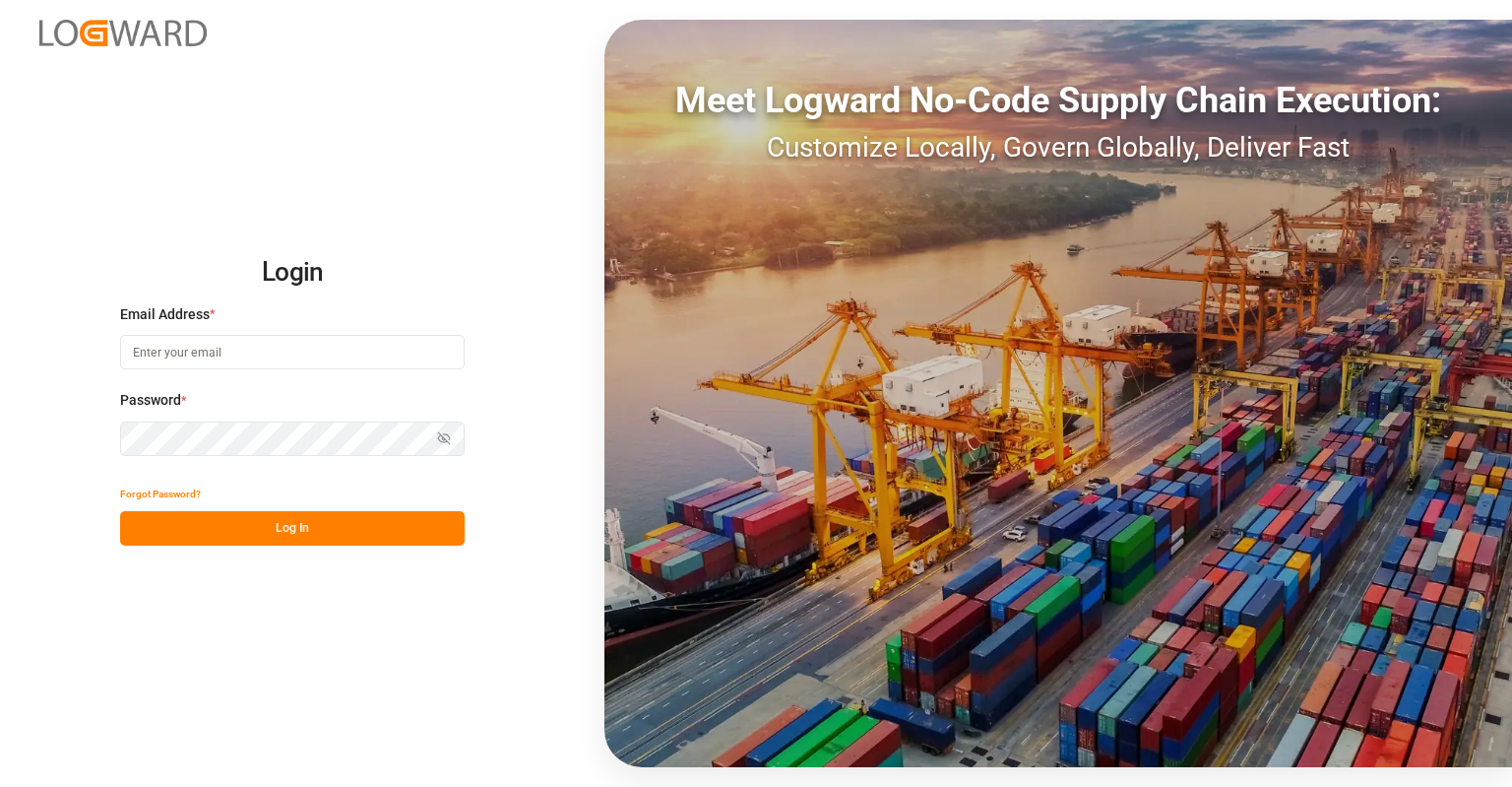 scroll, scrollTop: 0, scrollLeft: 0, axis: both 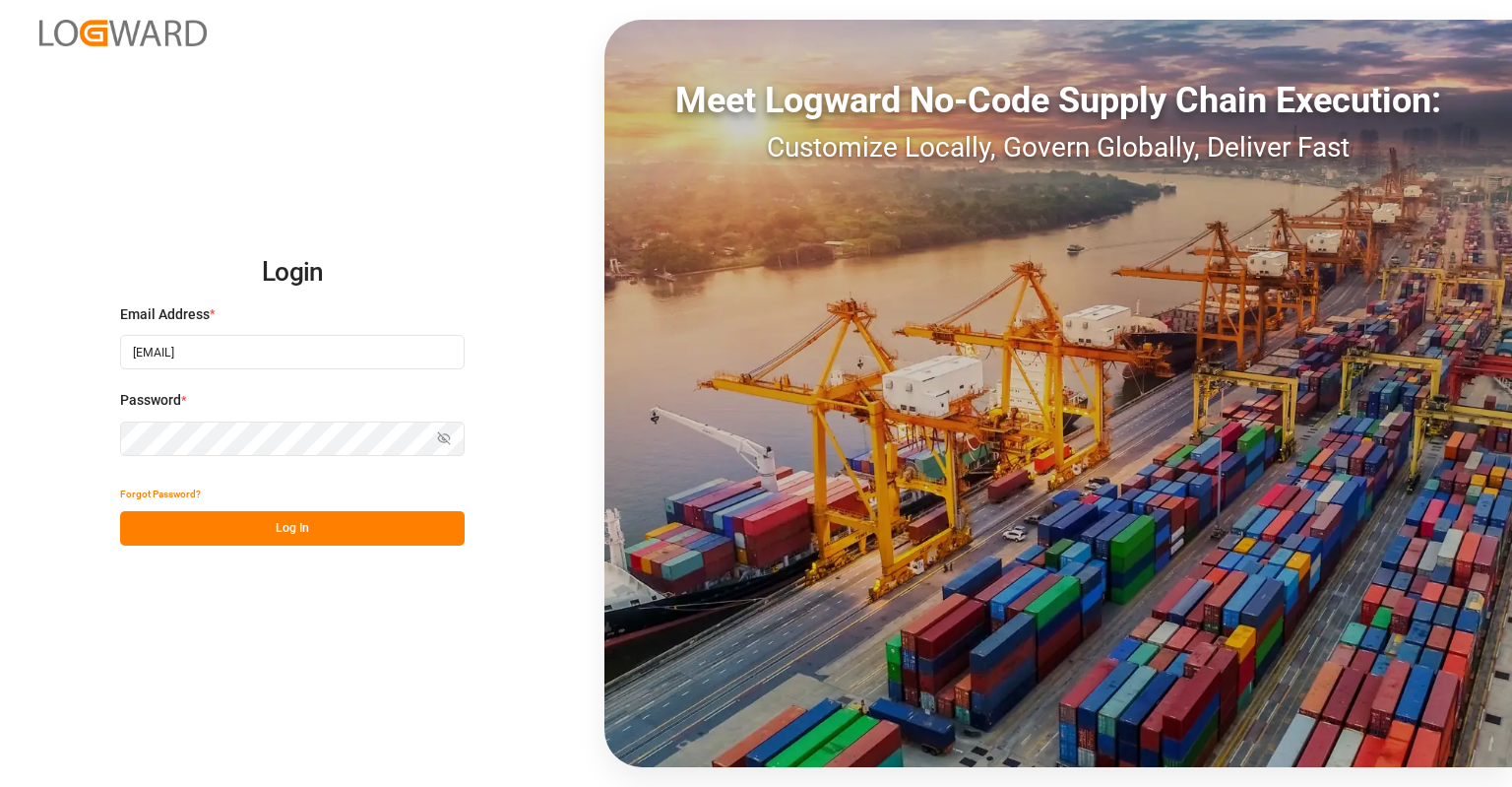 click on "Log In" at bounding box center (292, 528) 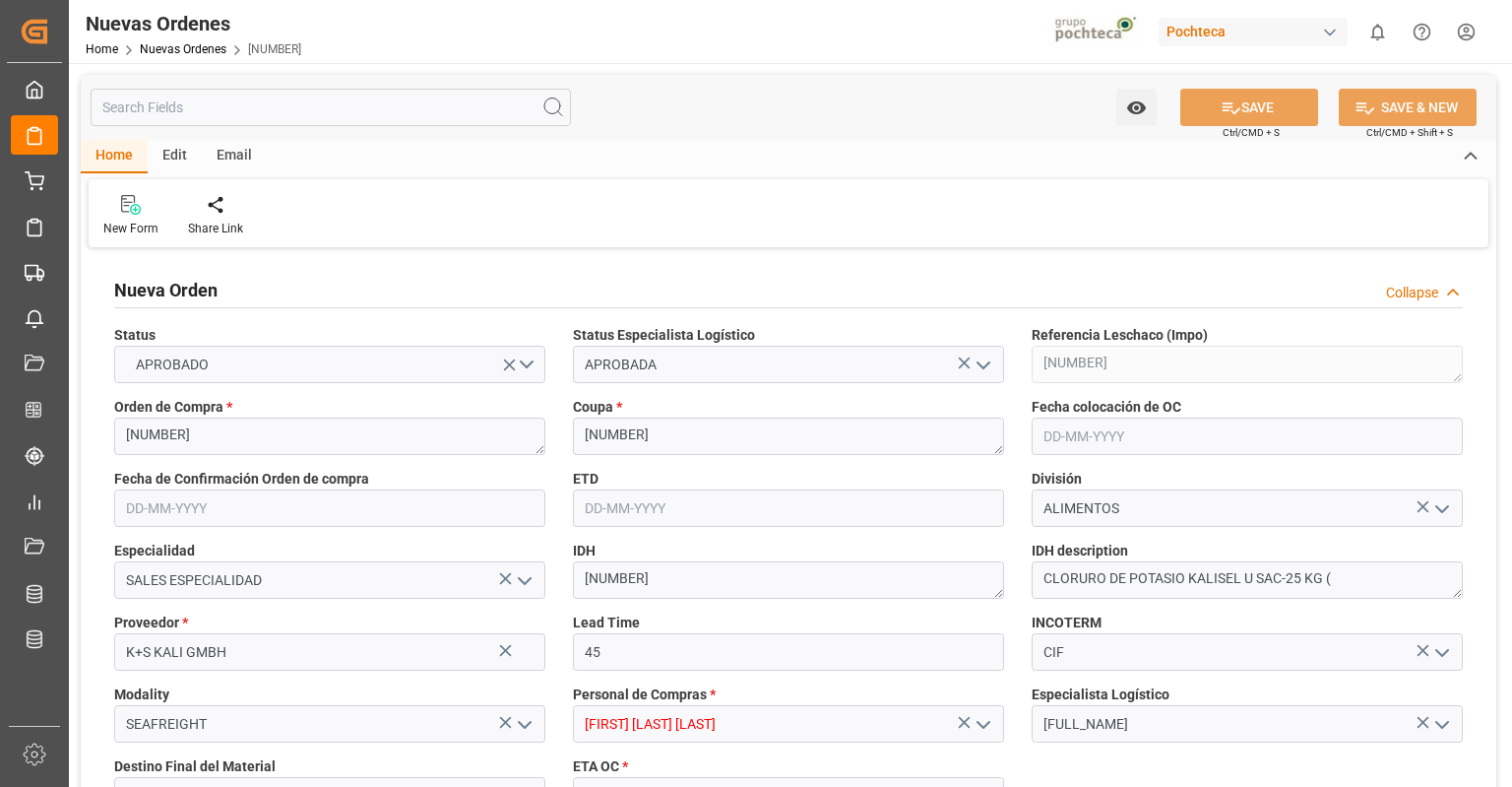 type on "[DATE]" 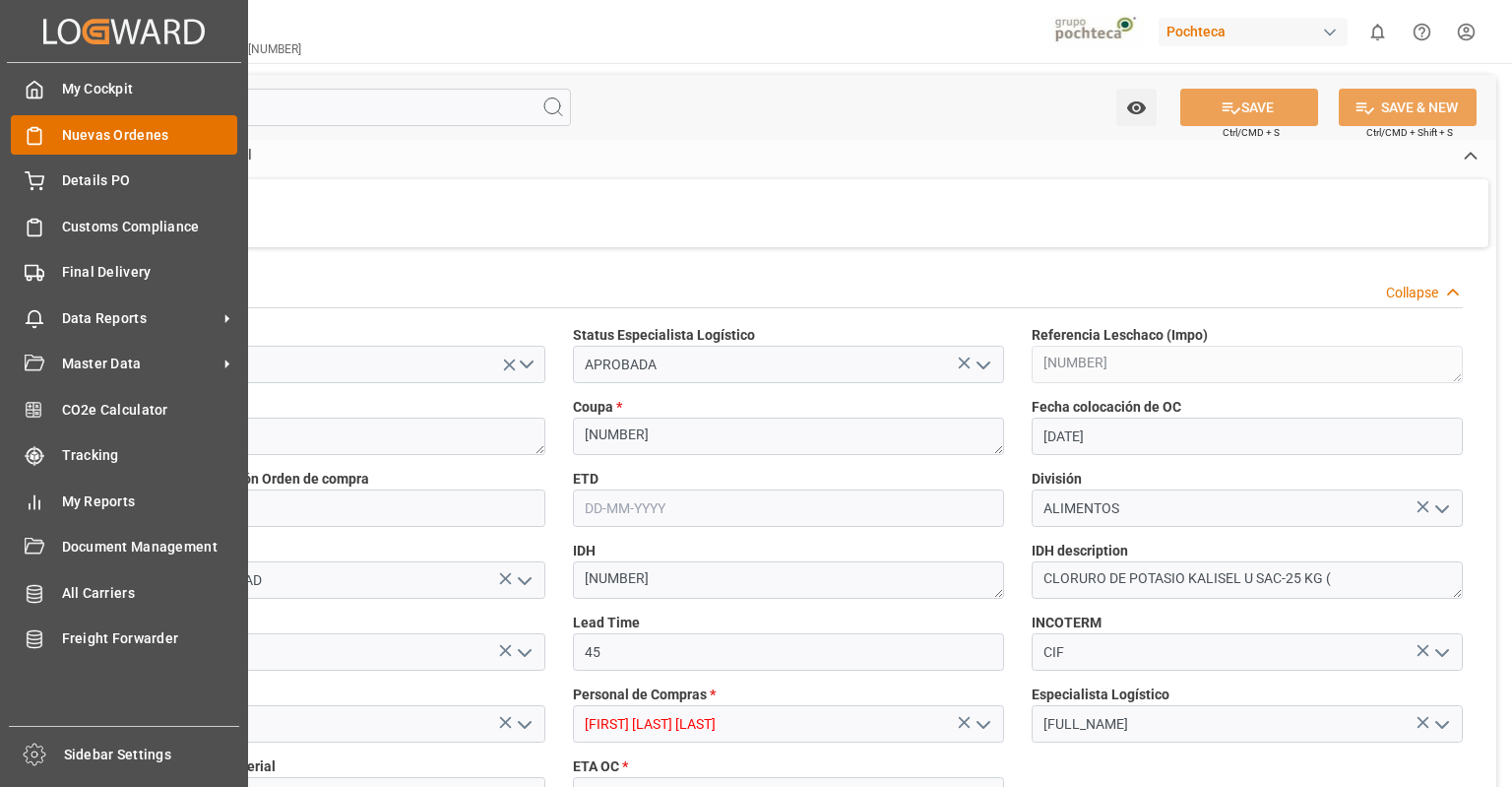 click 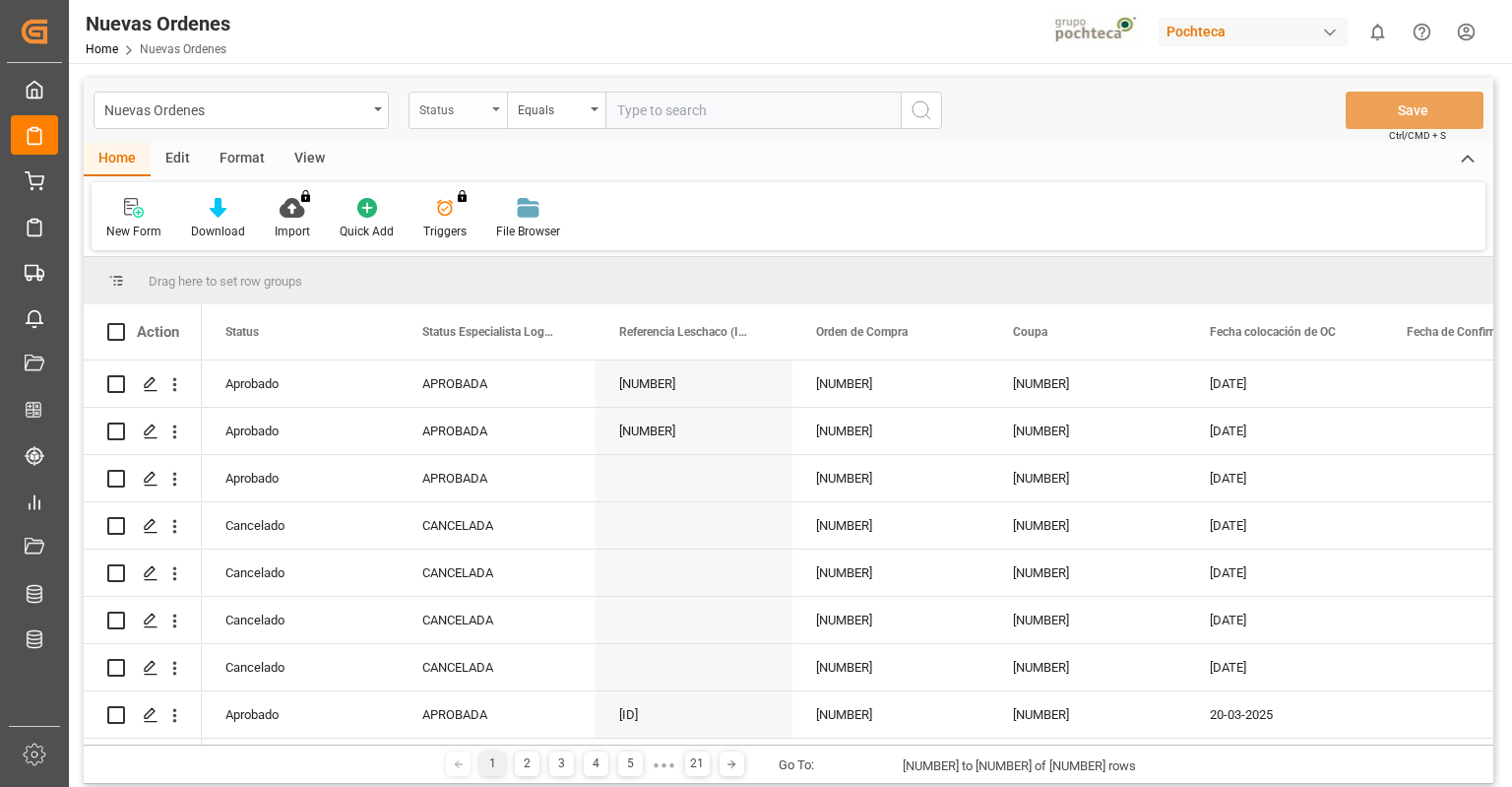 click on "Status" at bounding box center [453, 107] 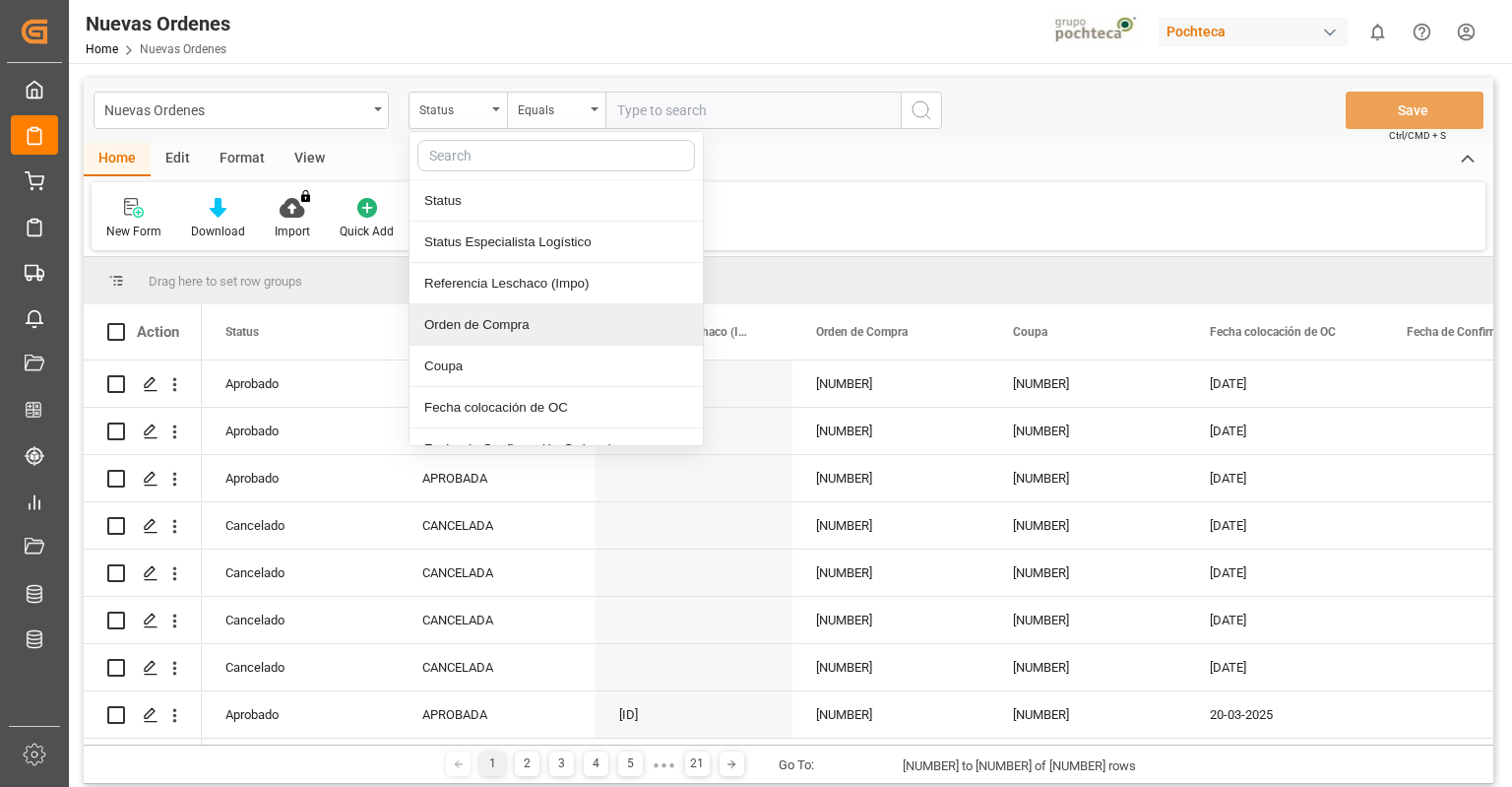 click on "Orden de Compra" at bounding box center (556, 325) 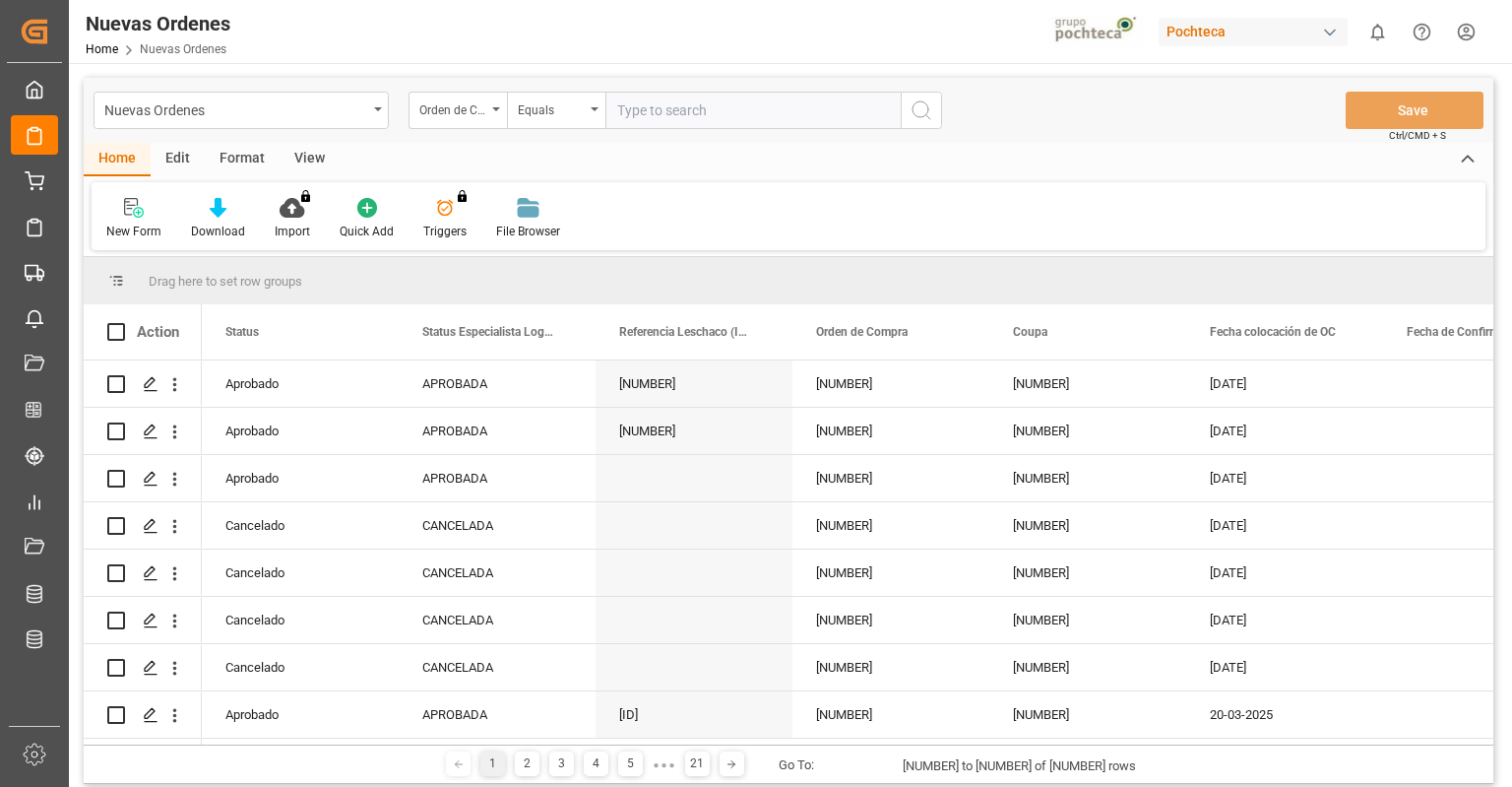 click at bounding box center (753, 110) 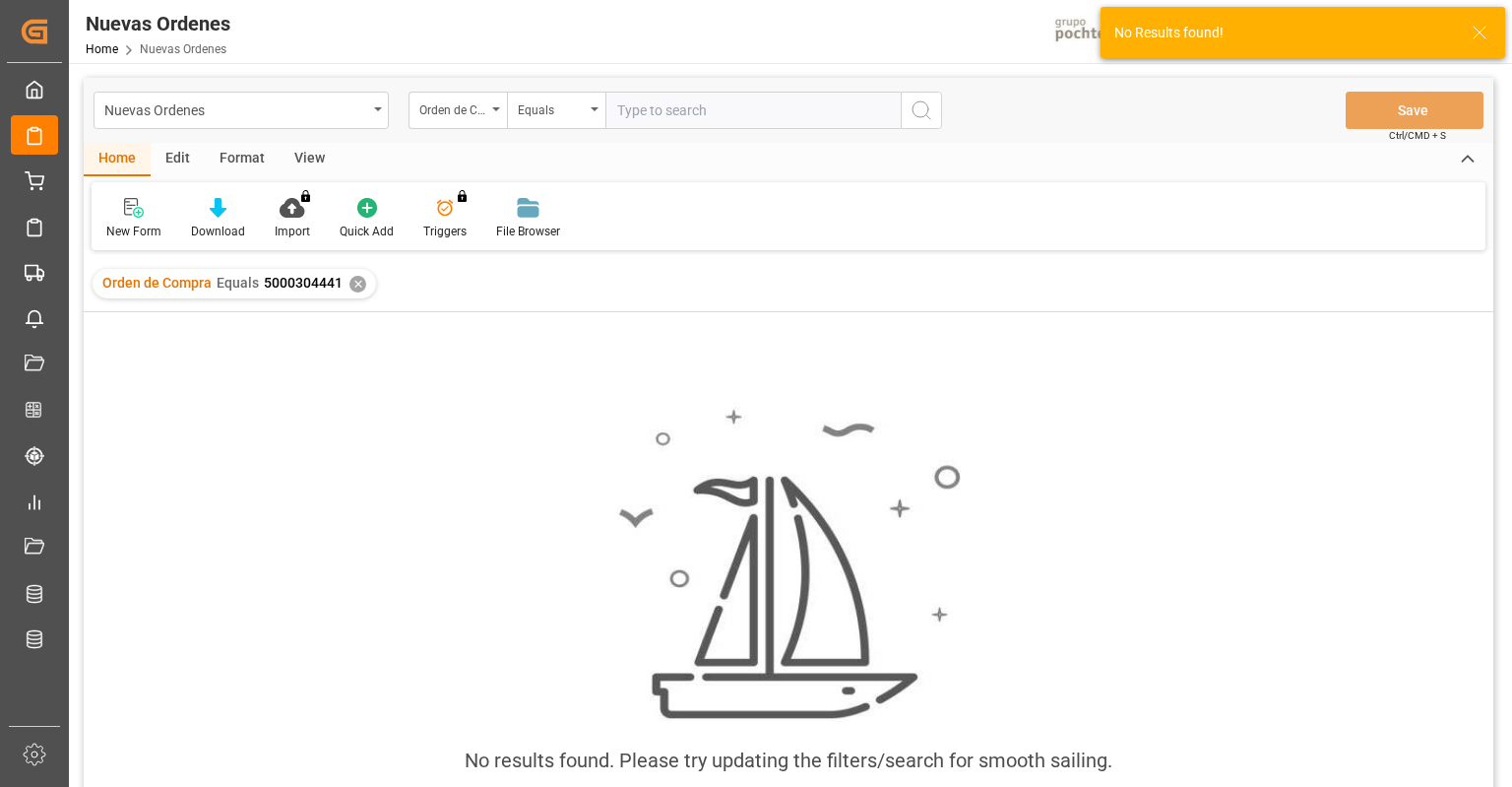 click at bounding box center [753, 110] 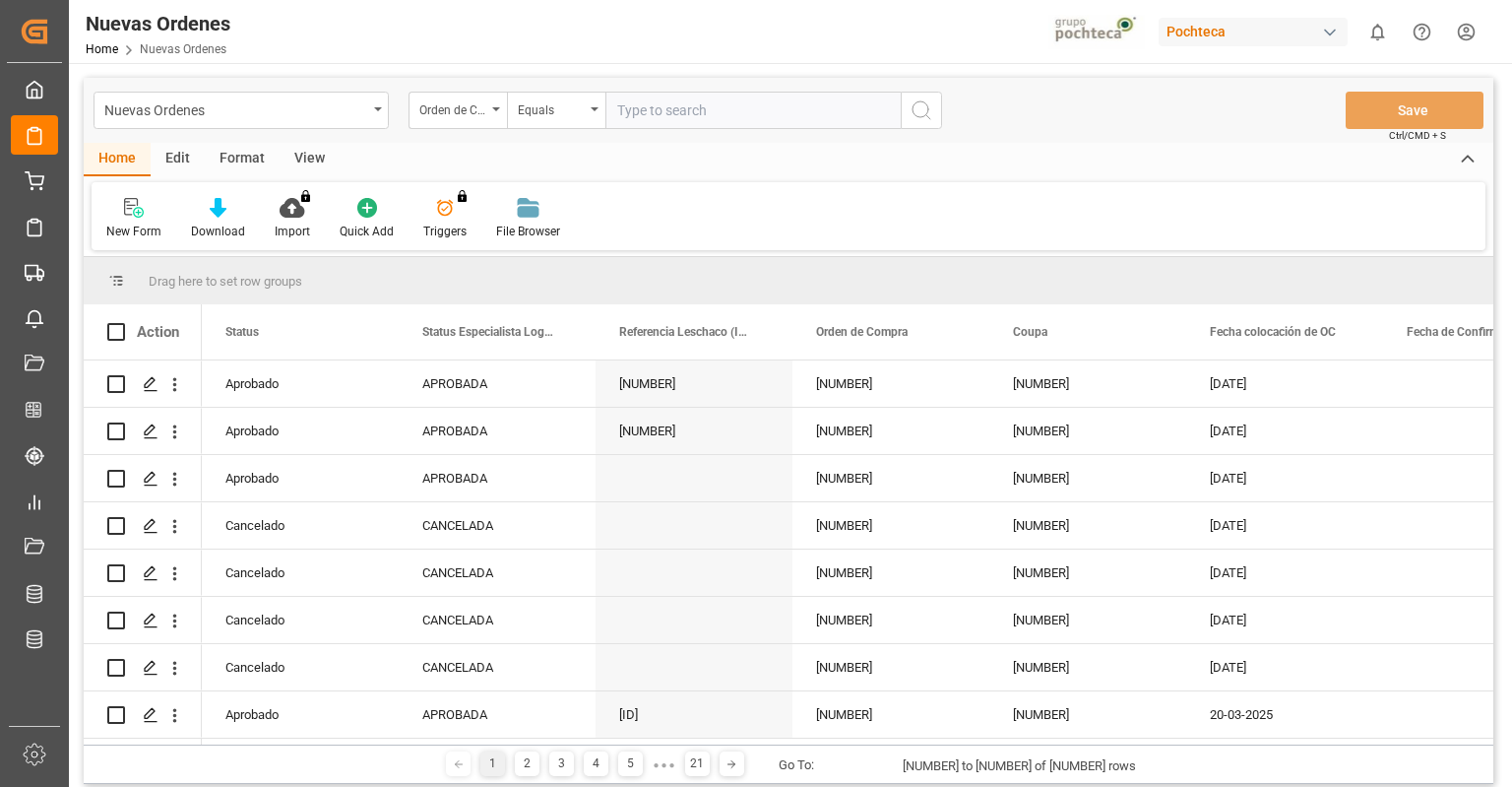 click at bounding box center (753, 110) 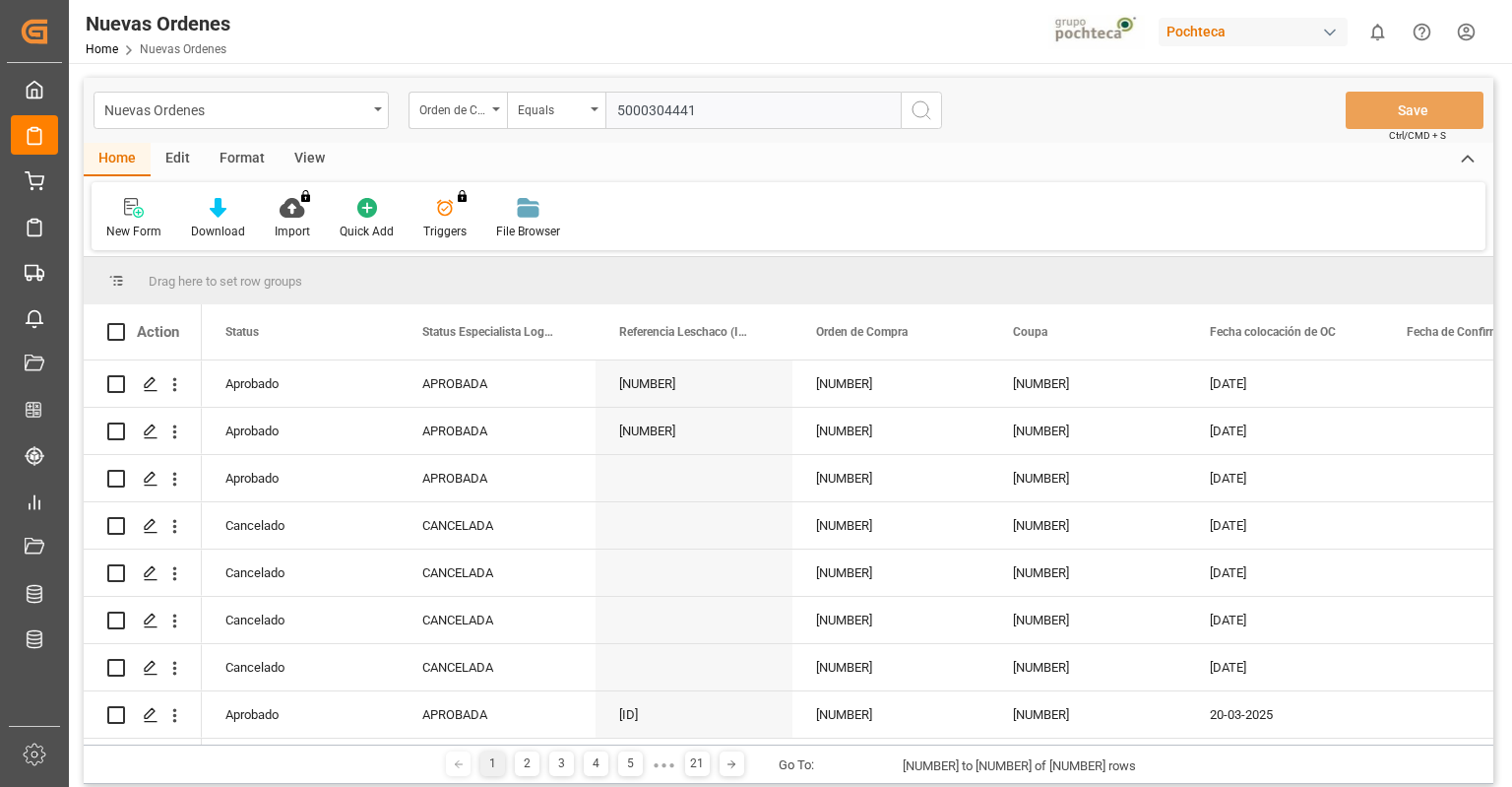 type on "5000304441" 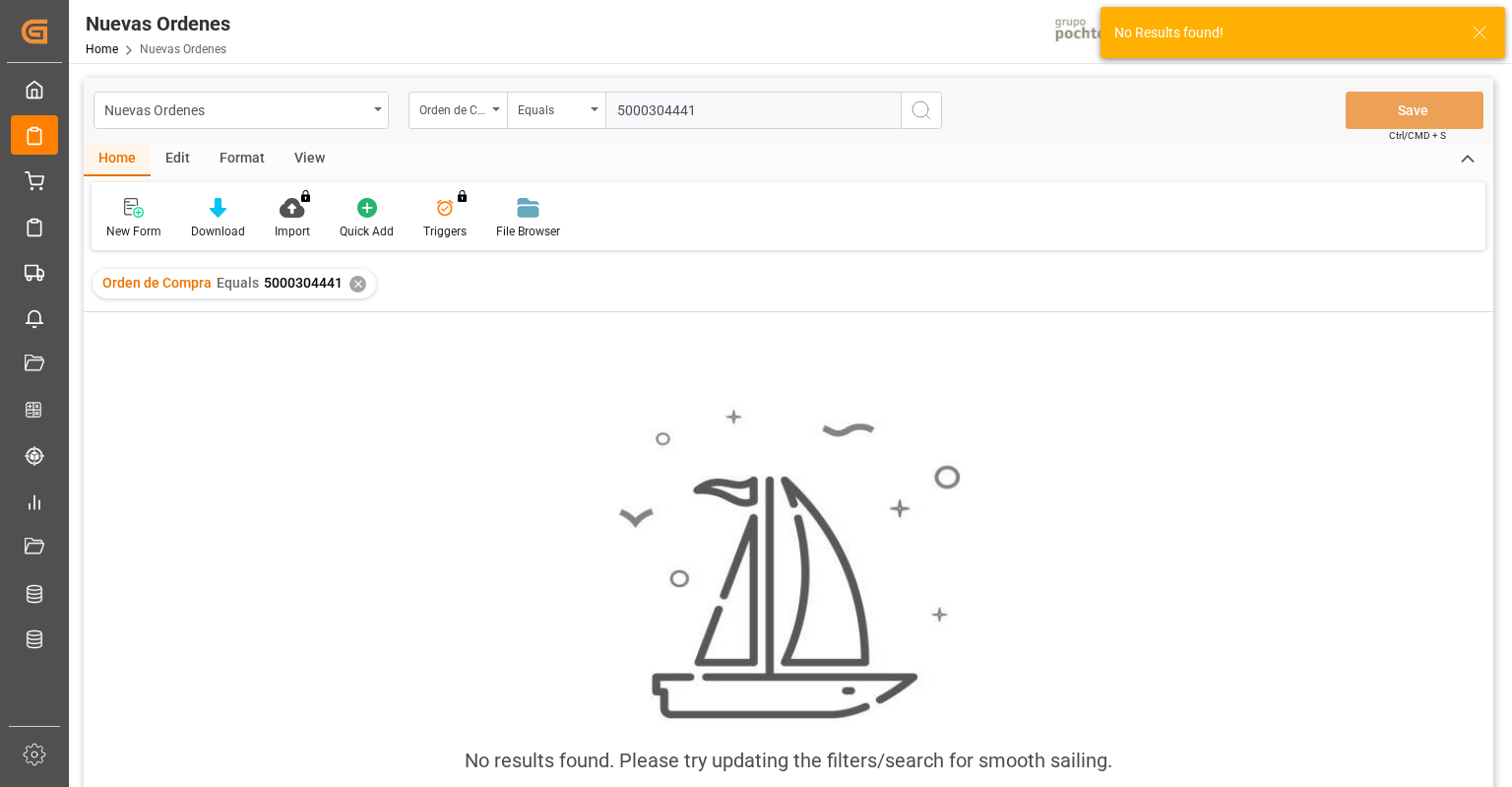 click on "✕" at bounding box center (357, 284) 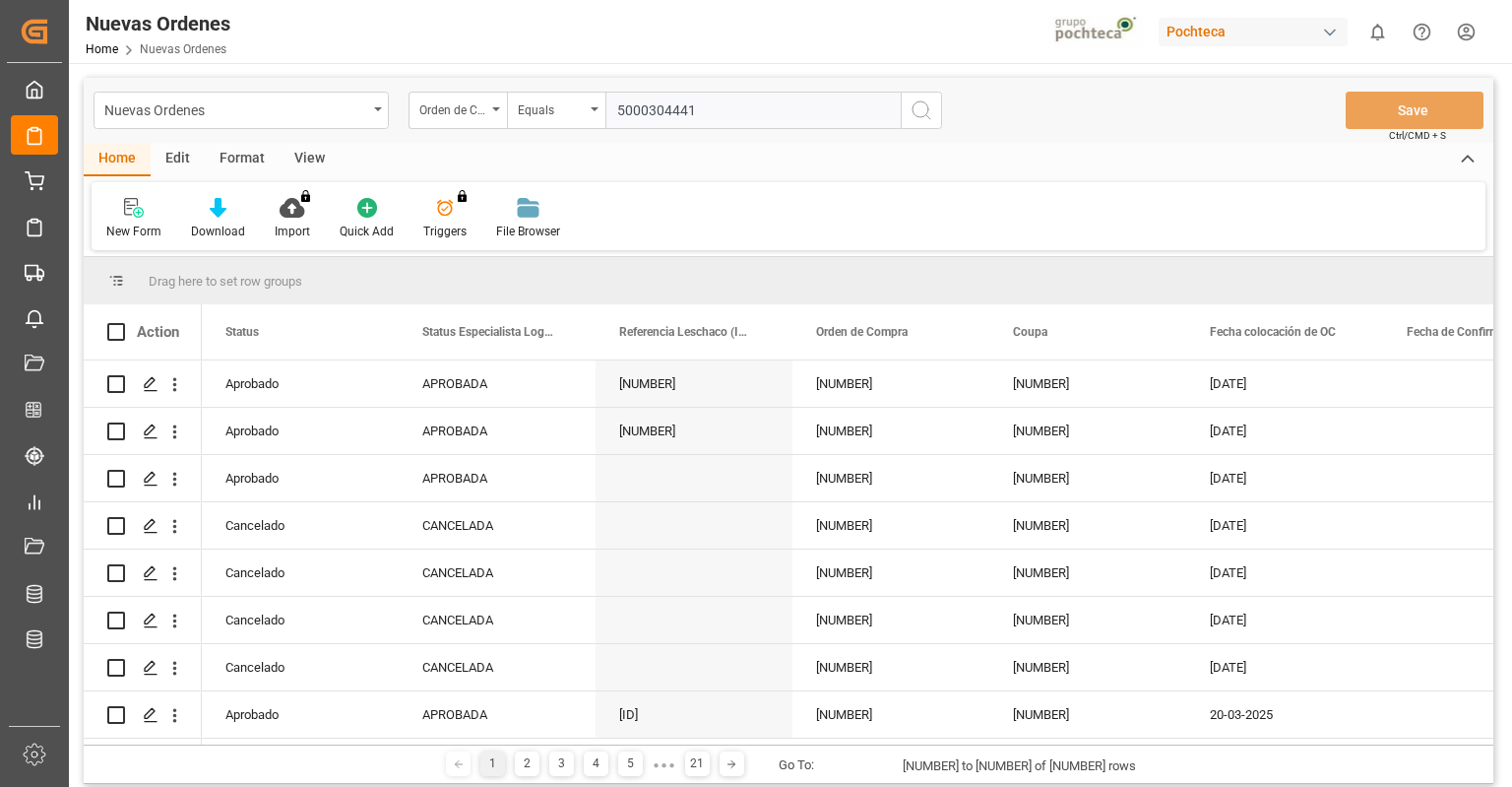 click on "5000304441" at bounding box center [753, 110] 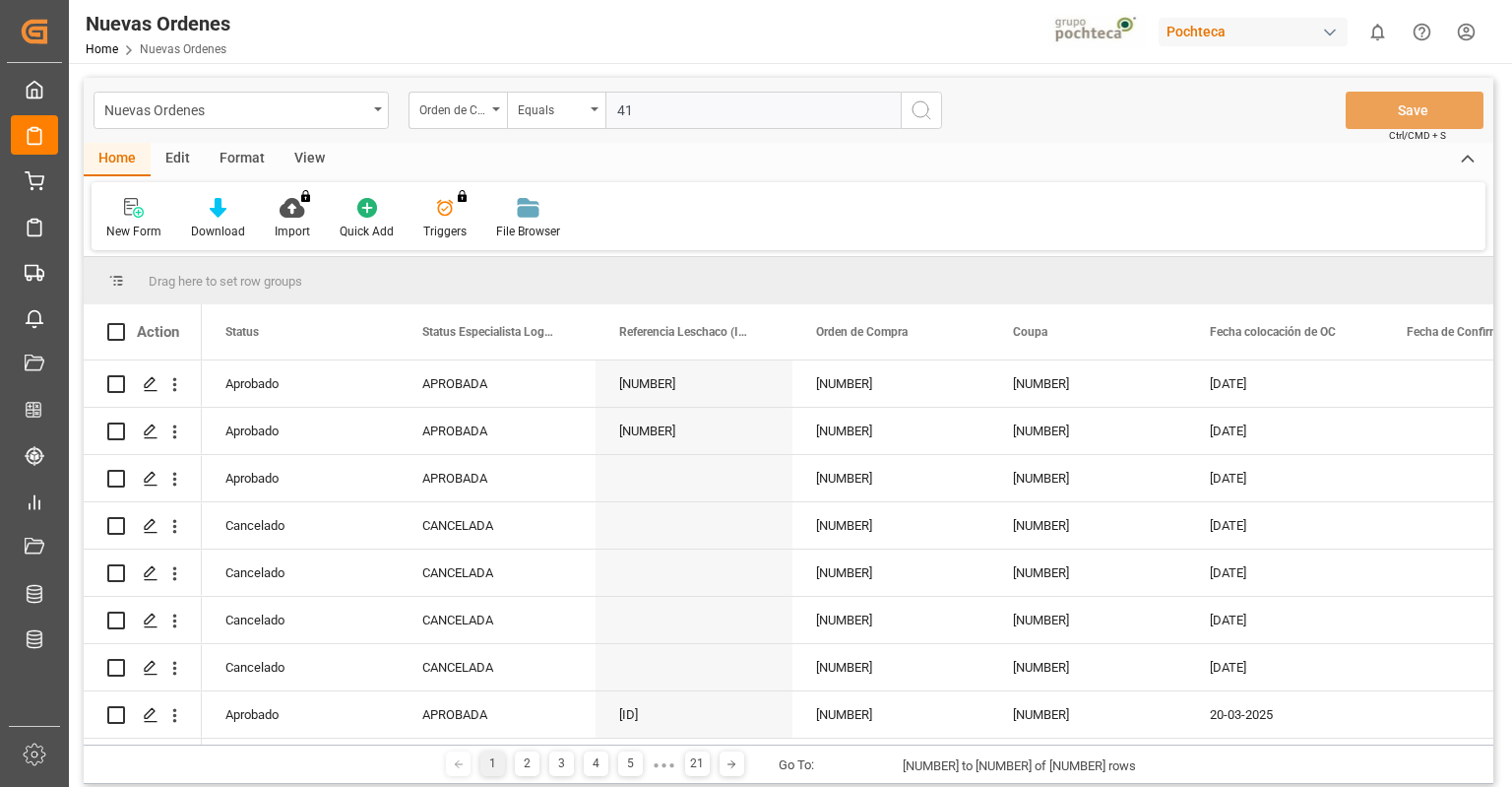 type on "1" 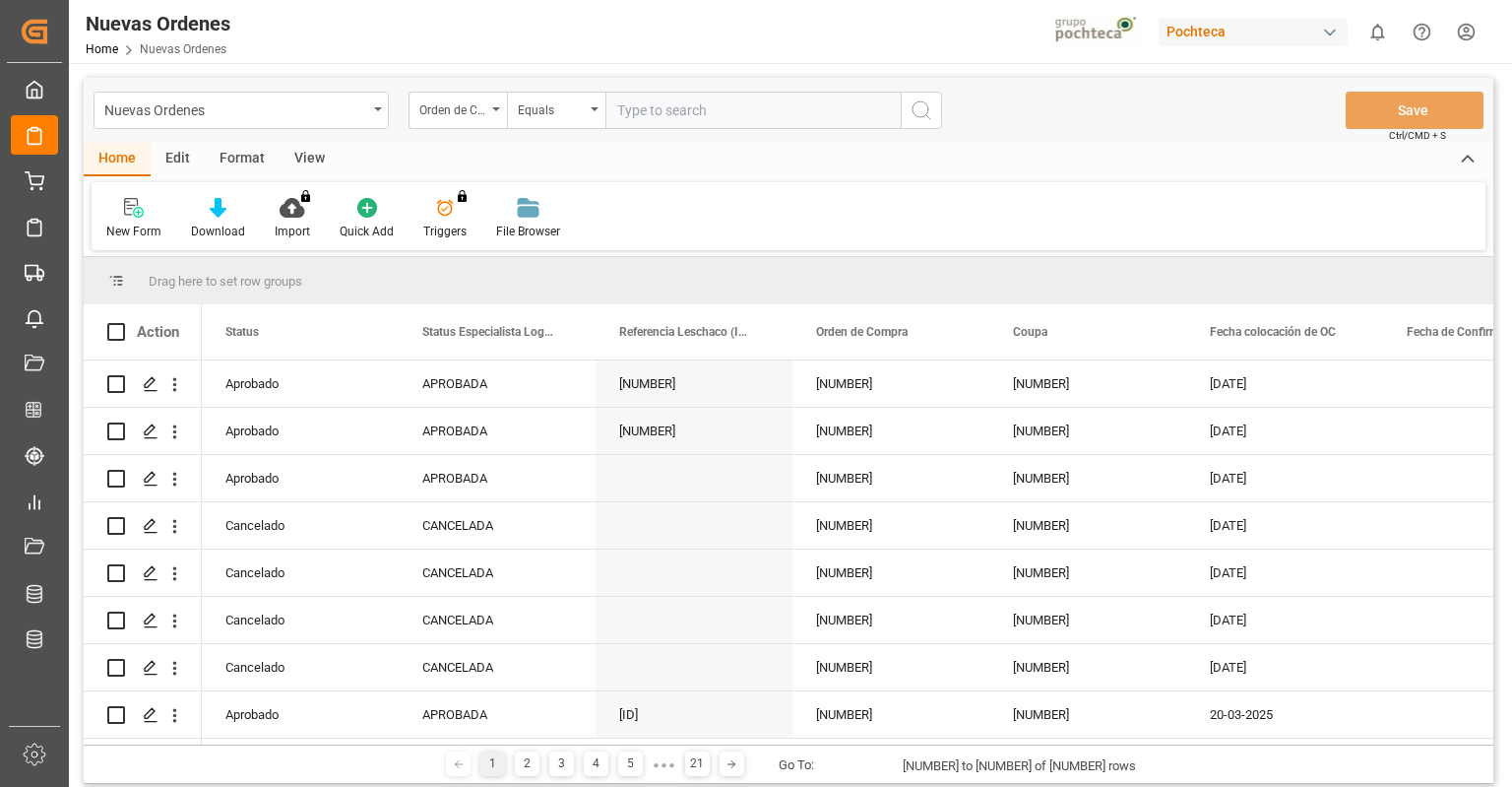 paste on "5000304441" 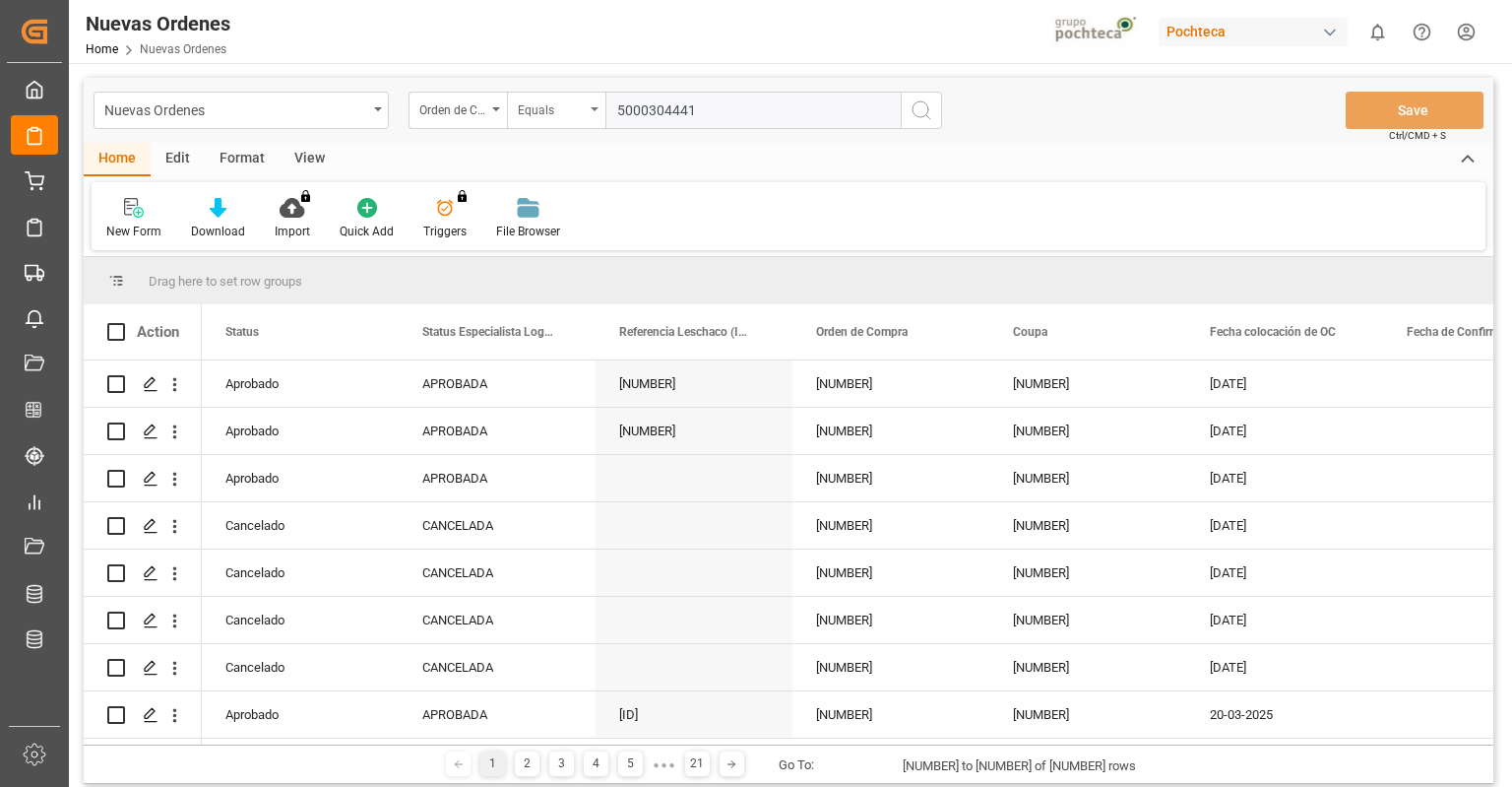 click on "Equals" at bounding box center [551, 107] 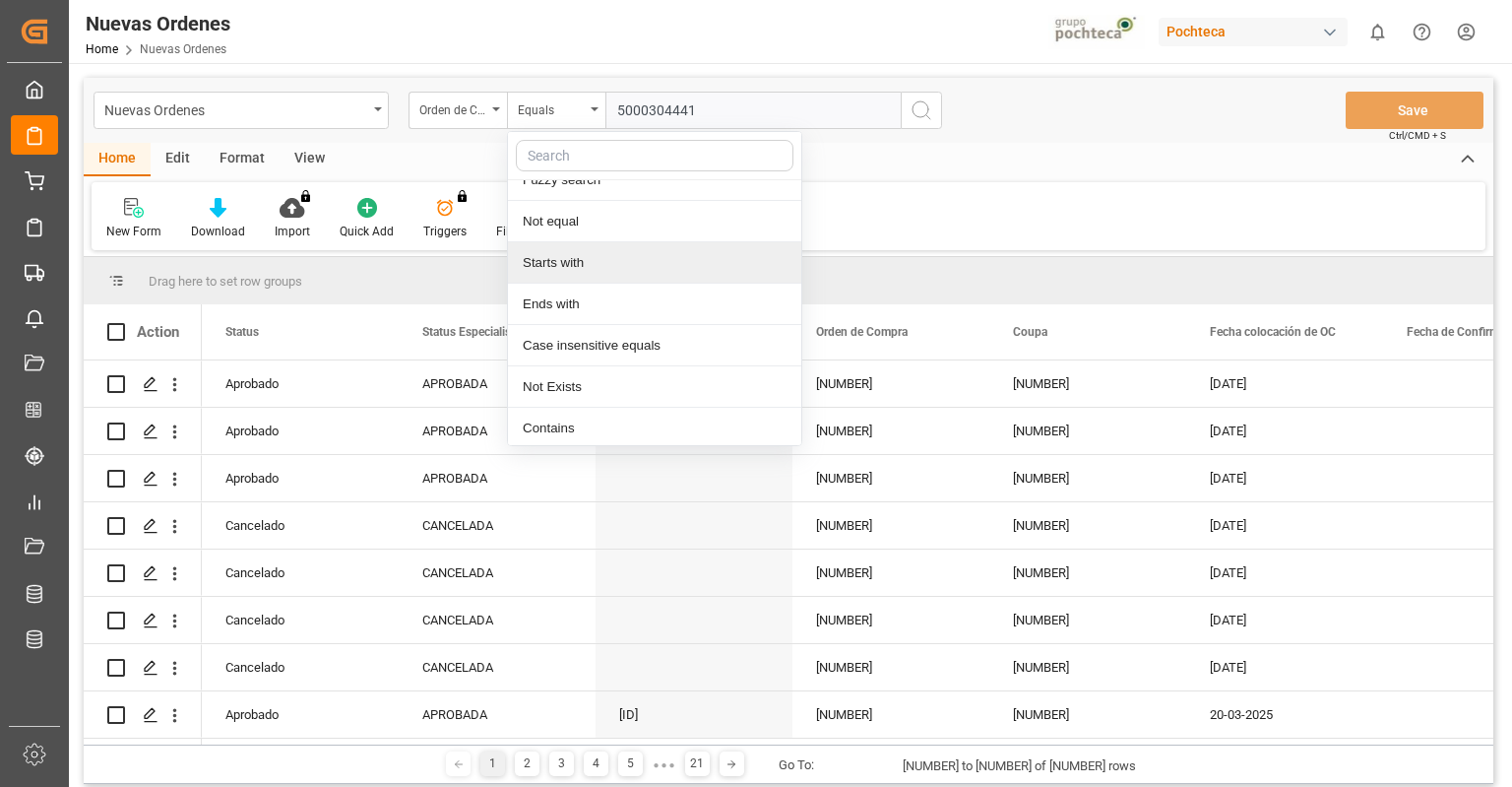 scroll, scrollTop: 63, scrollLeft: 0, axis: vertical 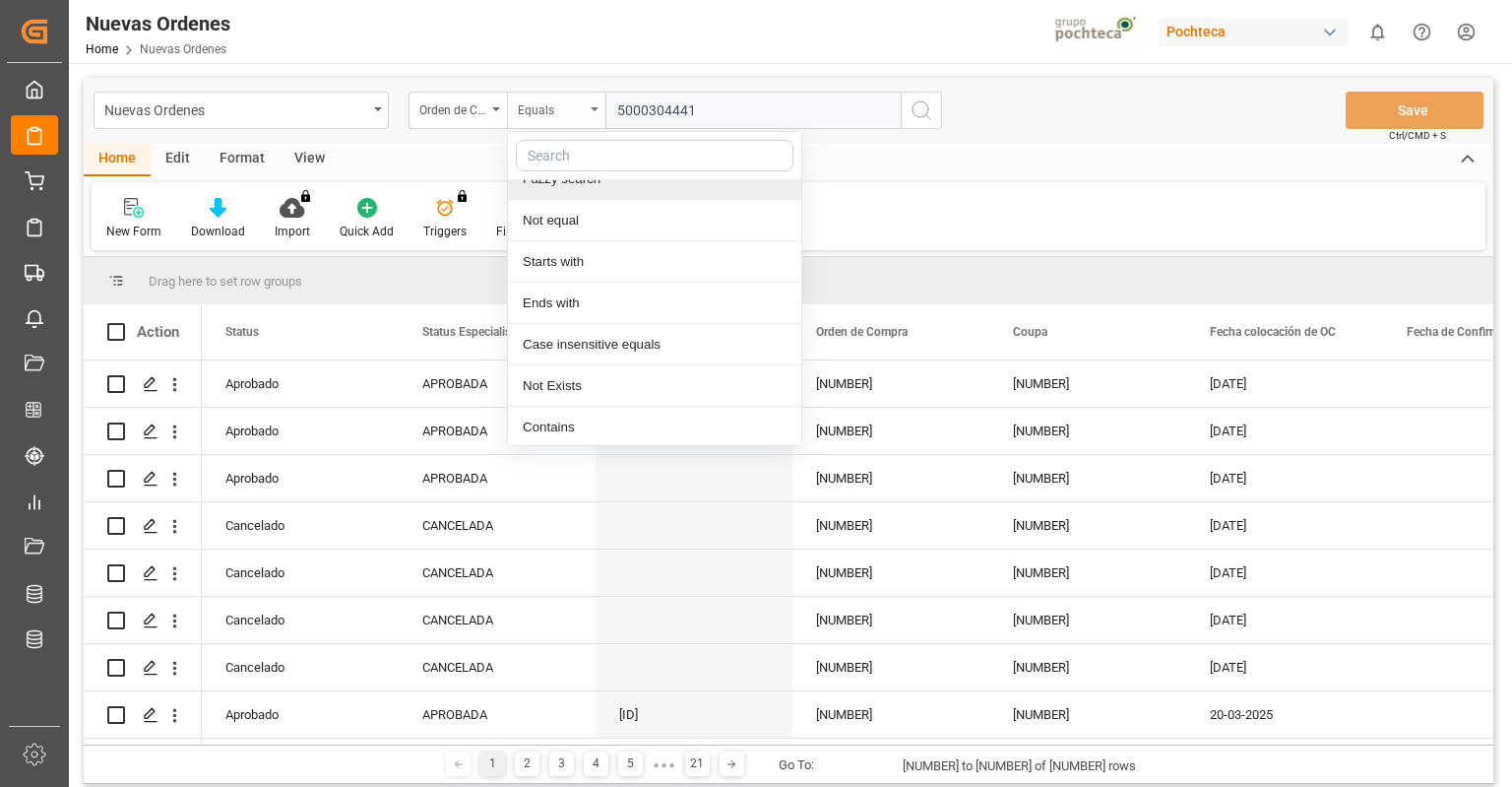 click on "Equals" at bounding box center [551, 107] 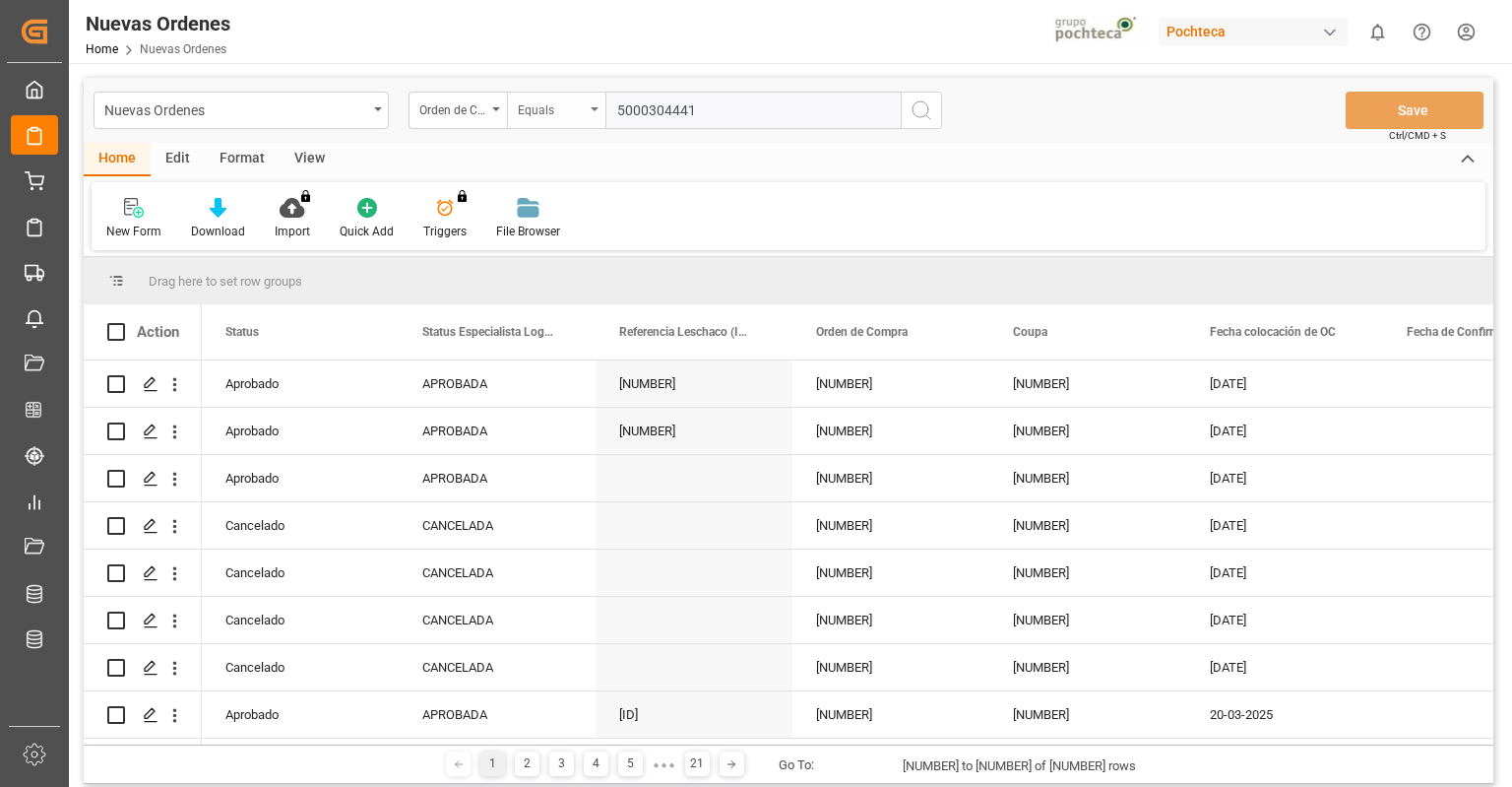 click on "Equals" at bounding box center (556, 110) 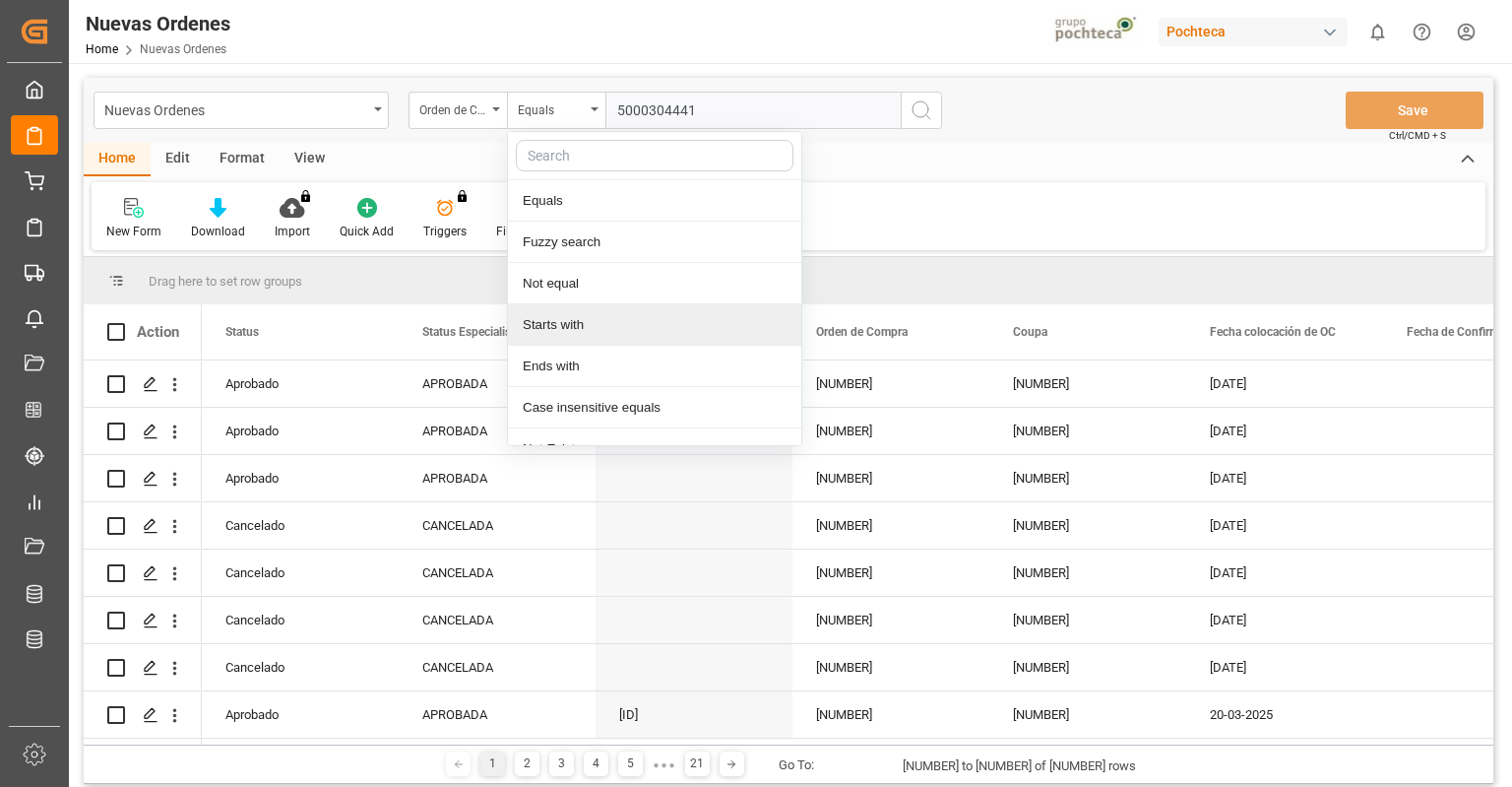scroll, scrollTop: 63, scrollLeft: 0, axis: vertical 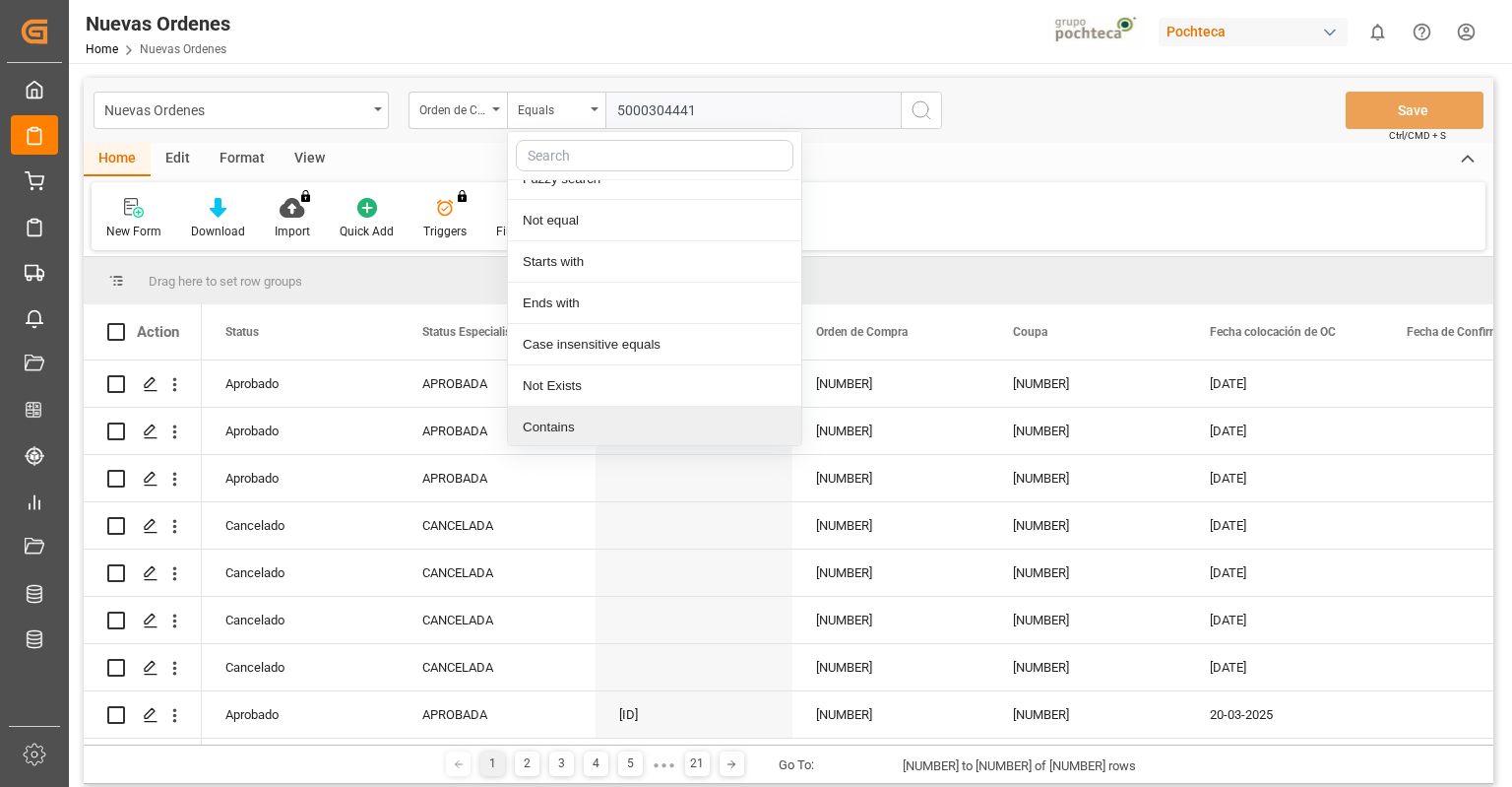 click on "Contains" at bounding box center [655, 427] 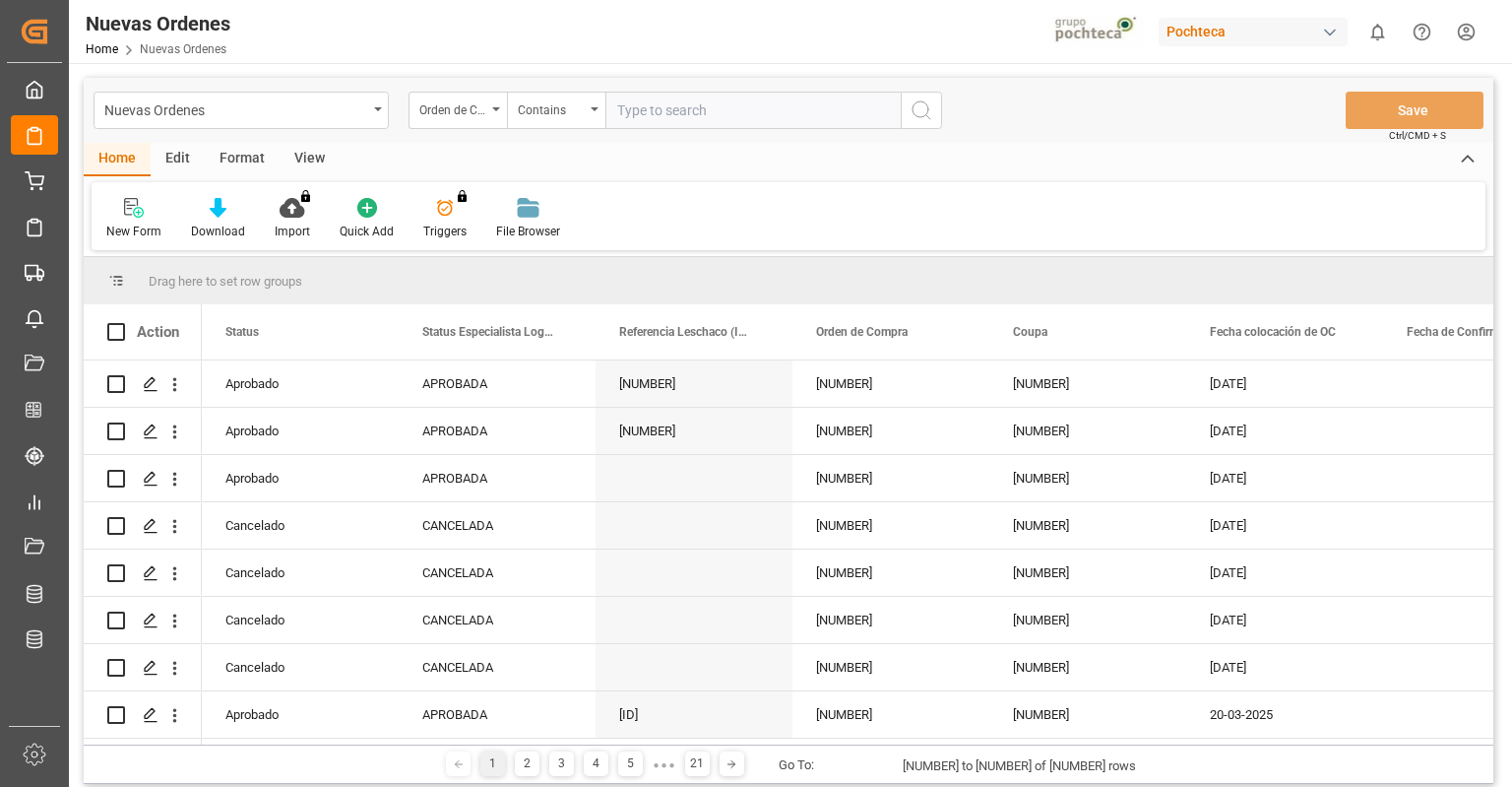 paste on "5000304441" 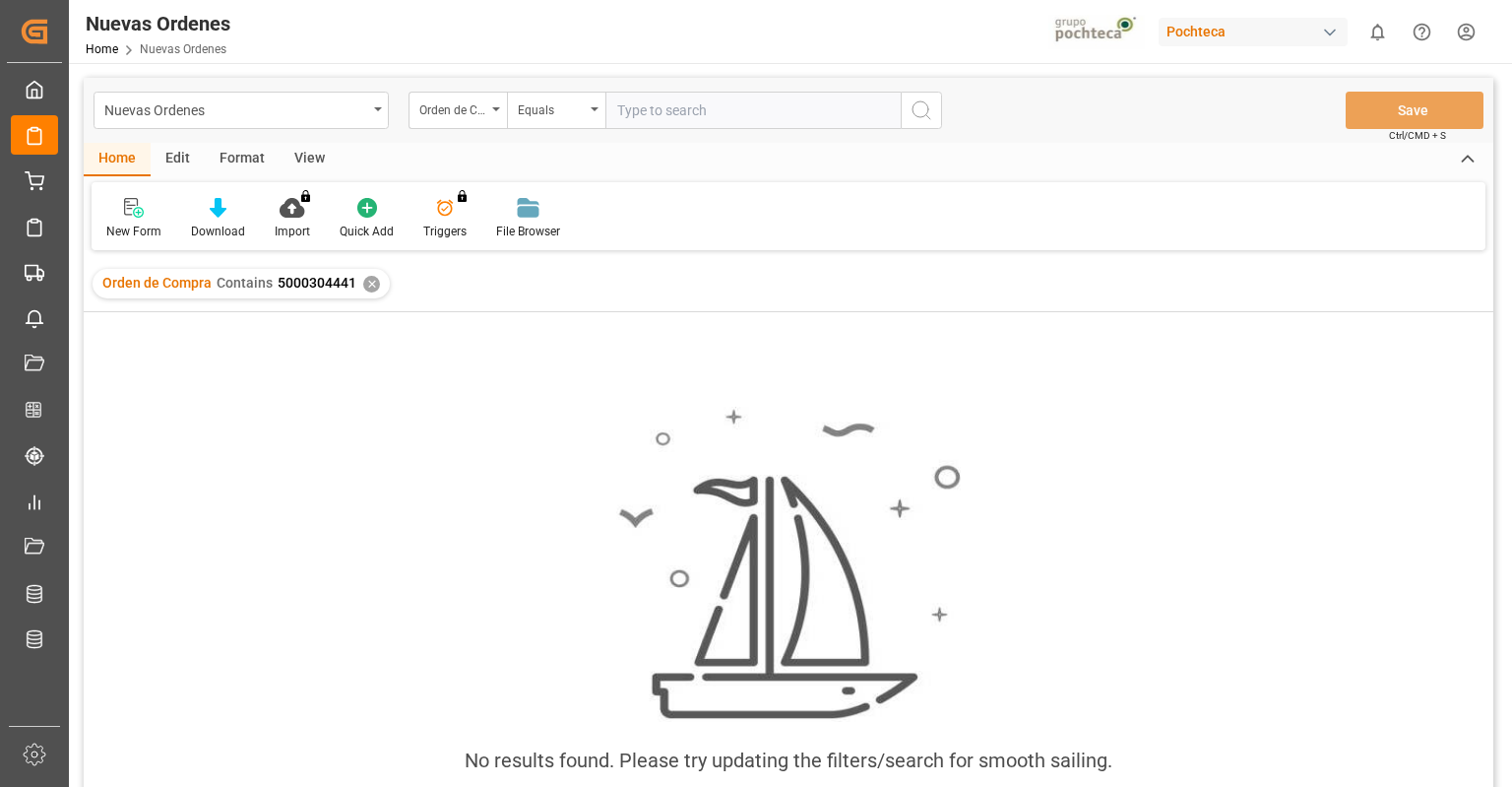 click on "✕" at bounding box center (371, 284) 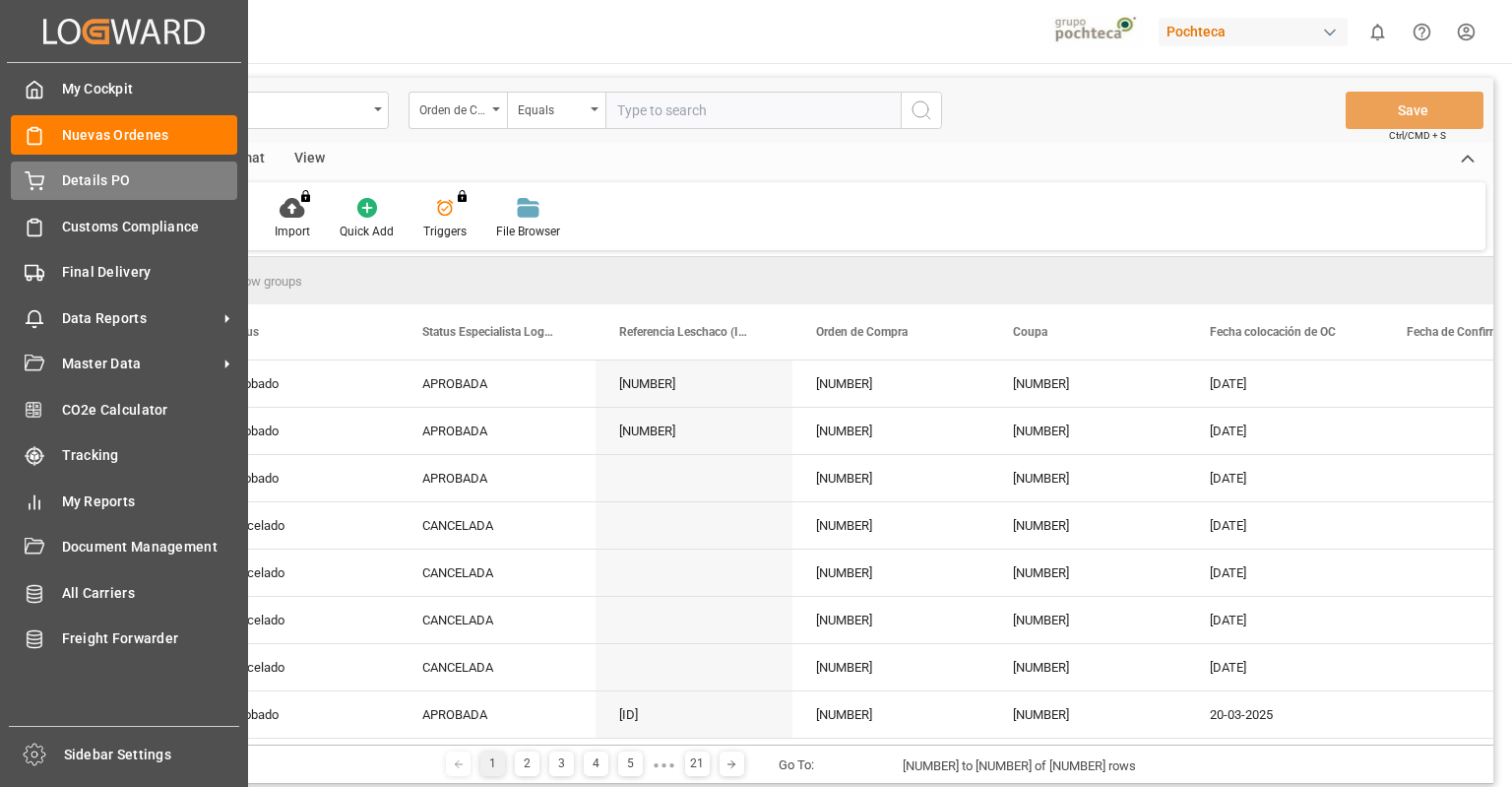 click on "Details PO Details PO" at bounding box center (124, 180) 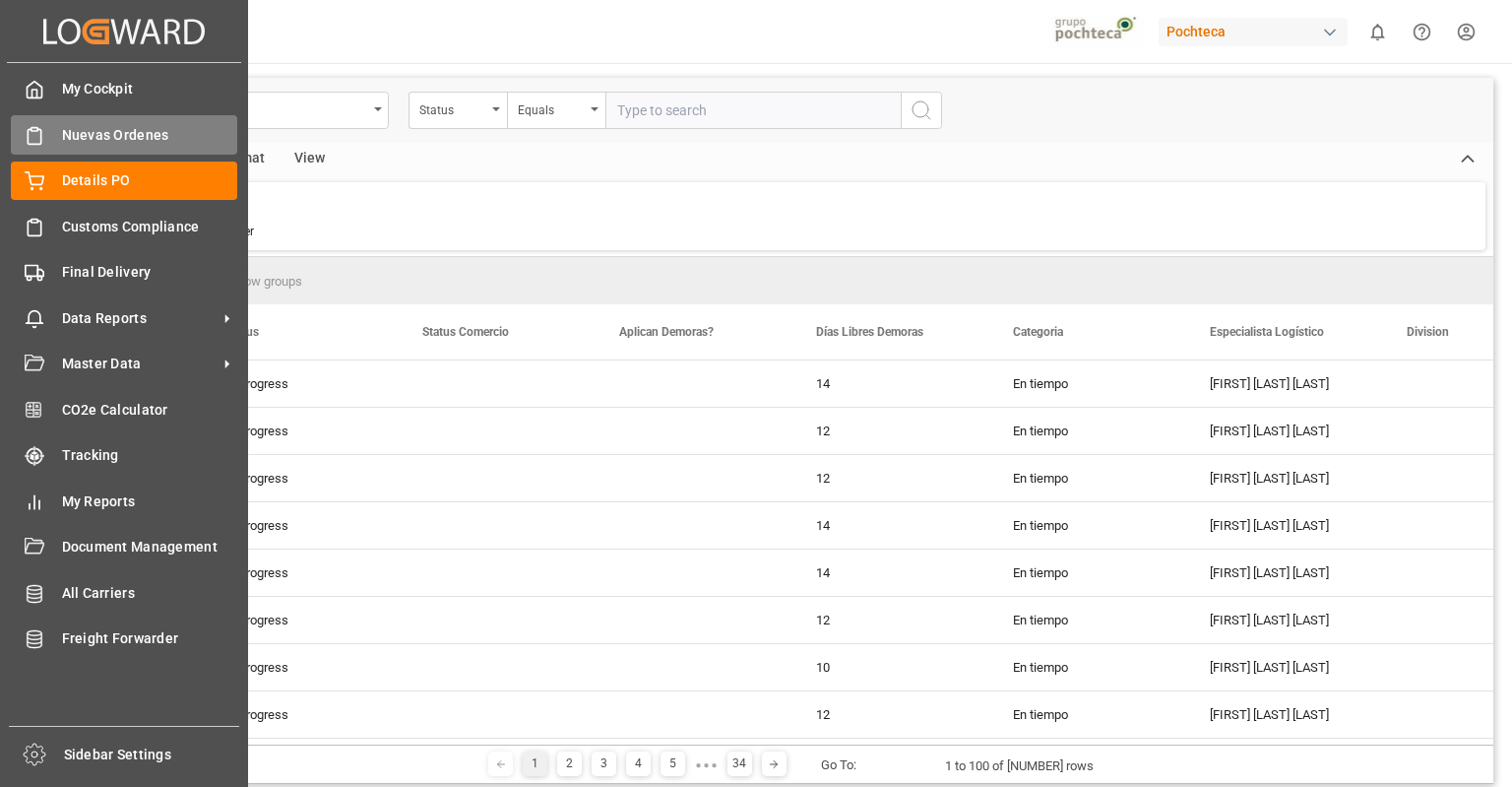 click on "Nuevas Ordenes" at bounding box center [150, 135] 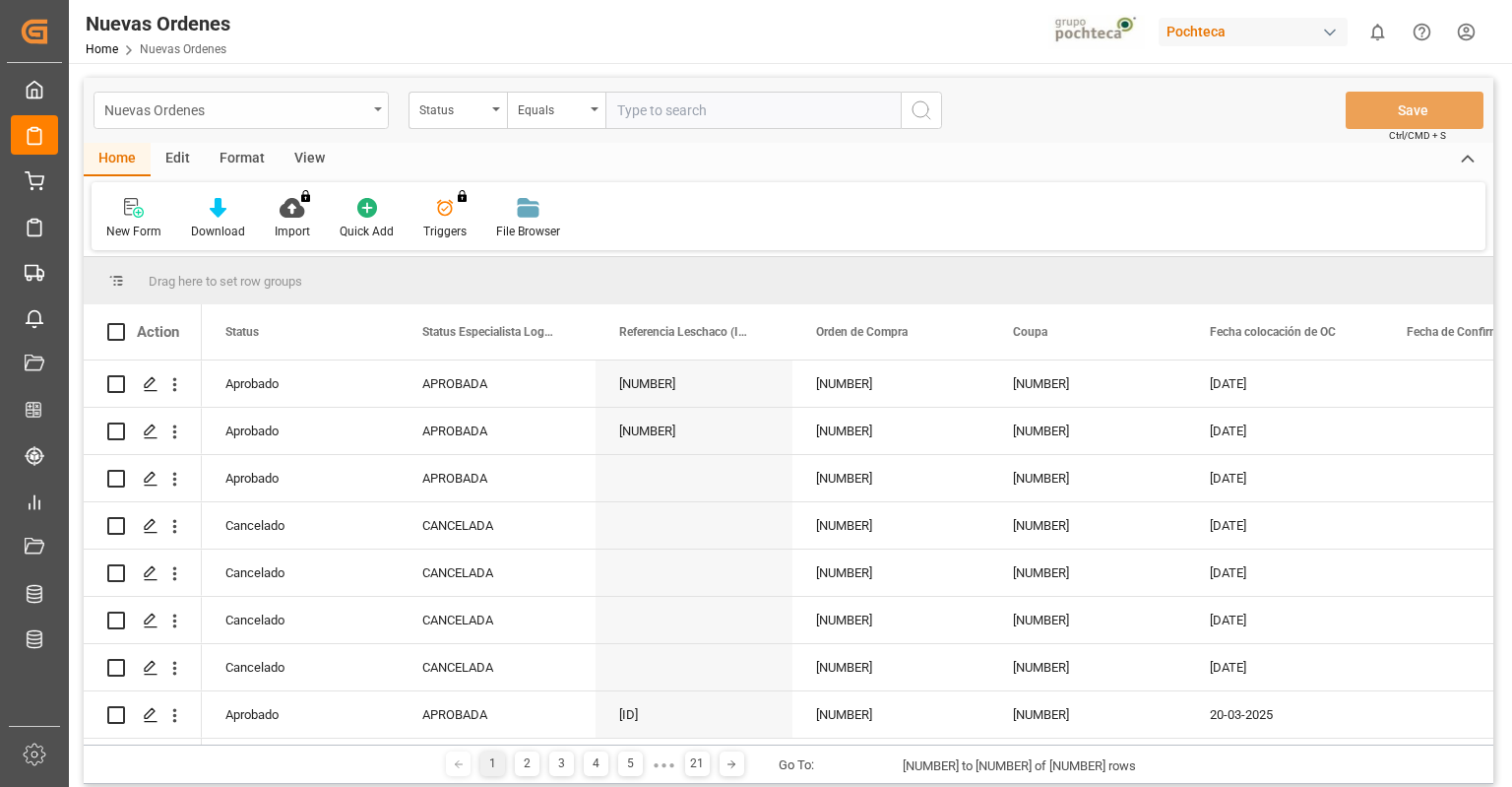 click on "Nuevas Ordenes" at bounding box center (241, 110) 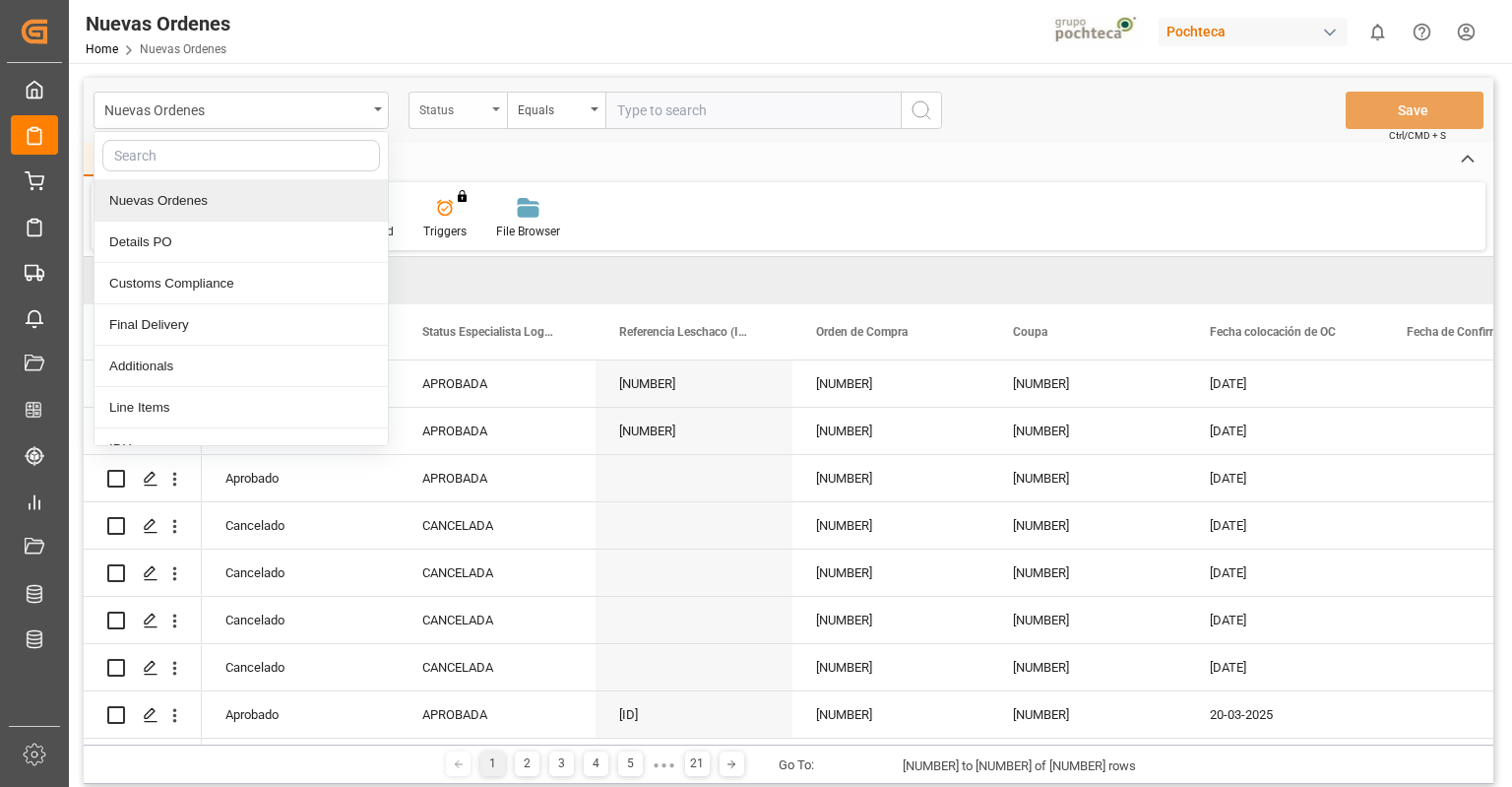 click on "Status" at bounding box center (453, 107) 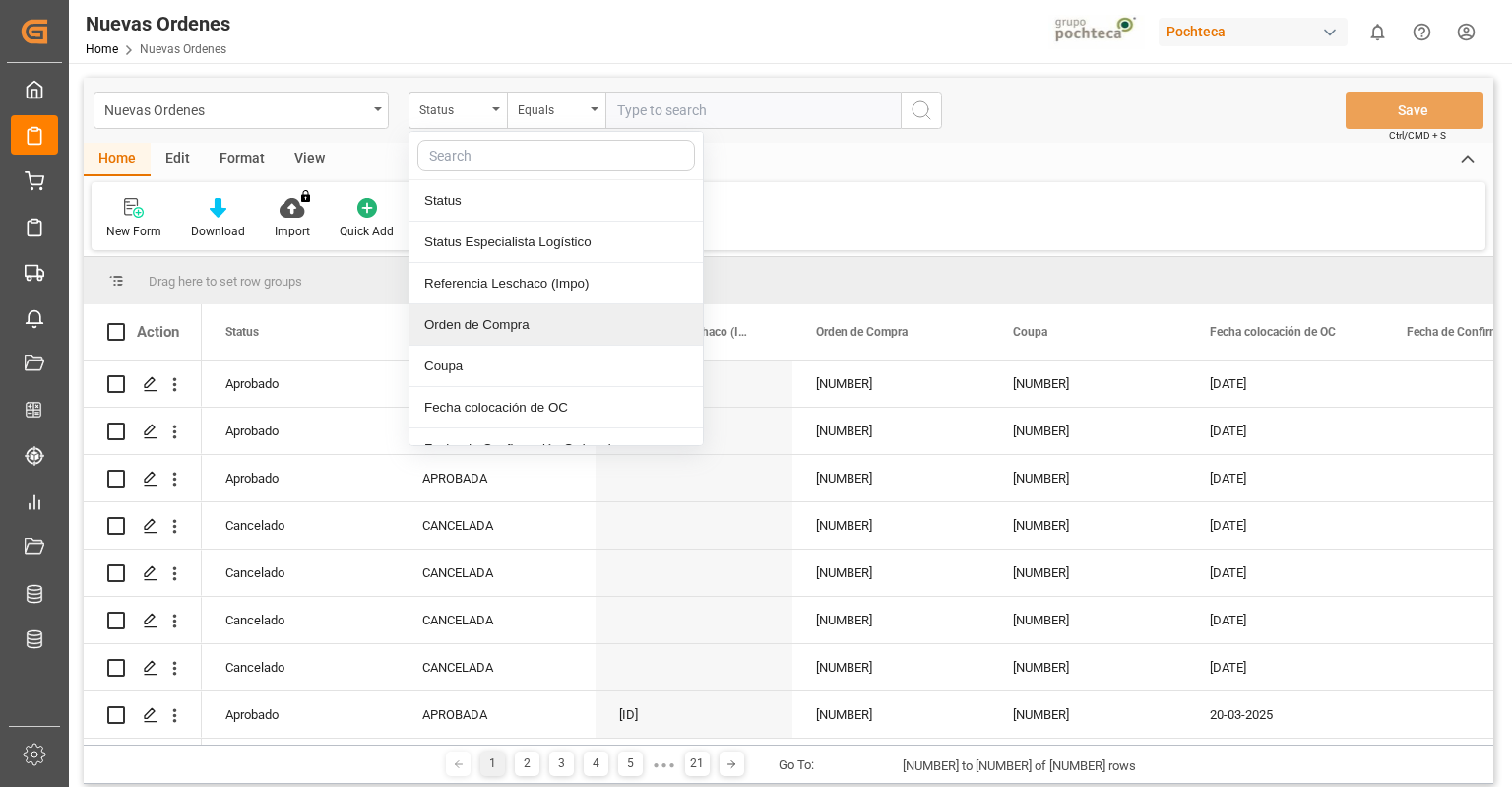 click on "Orden de Compra" at bounding box center [556, 325] 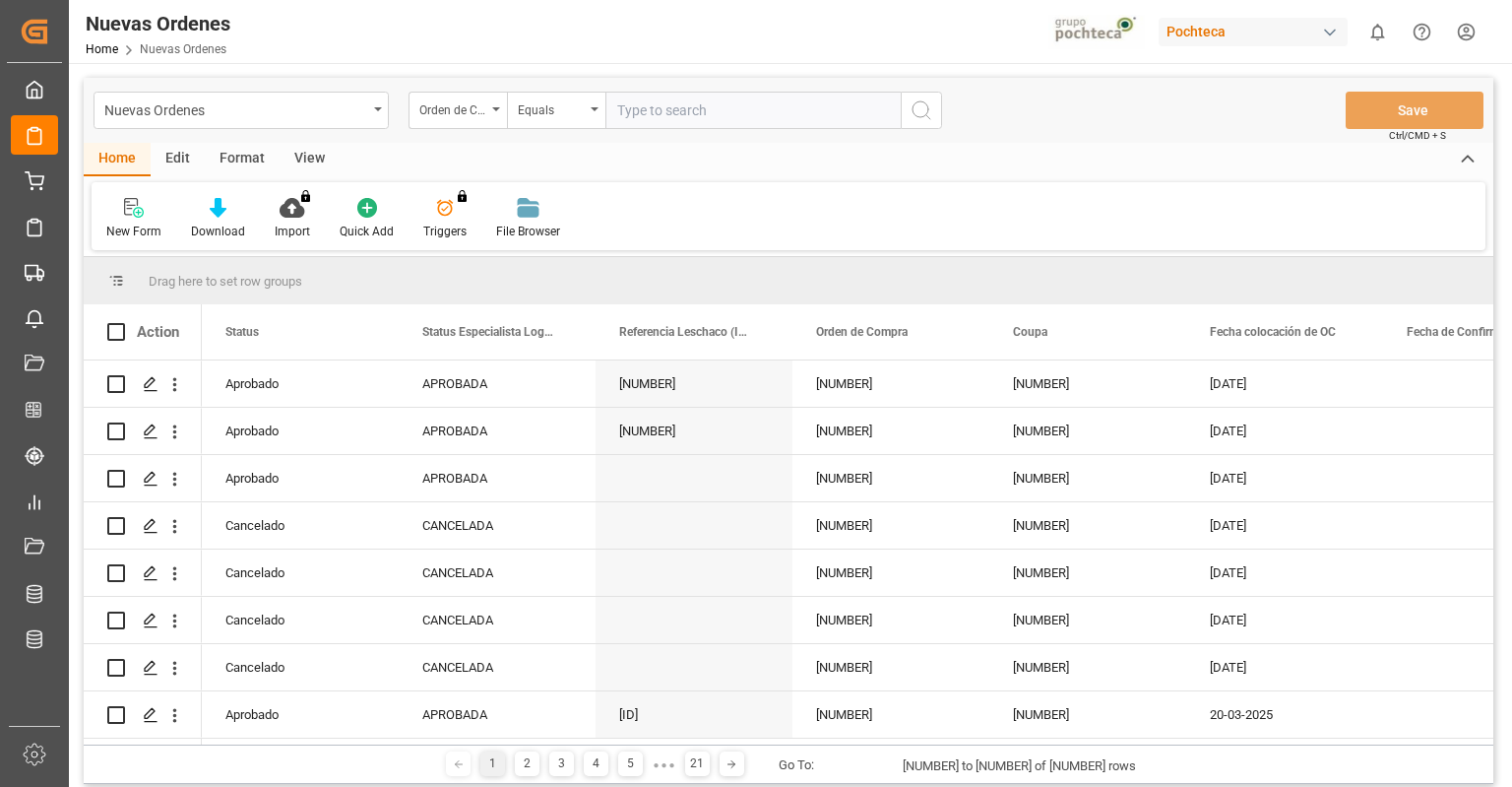 click at bounding box center [753, 110] 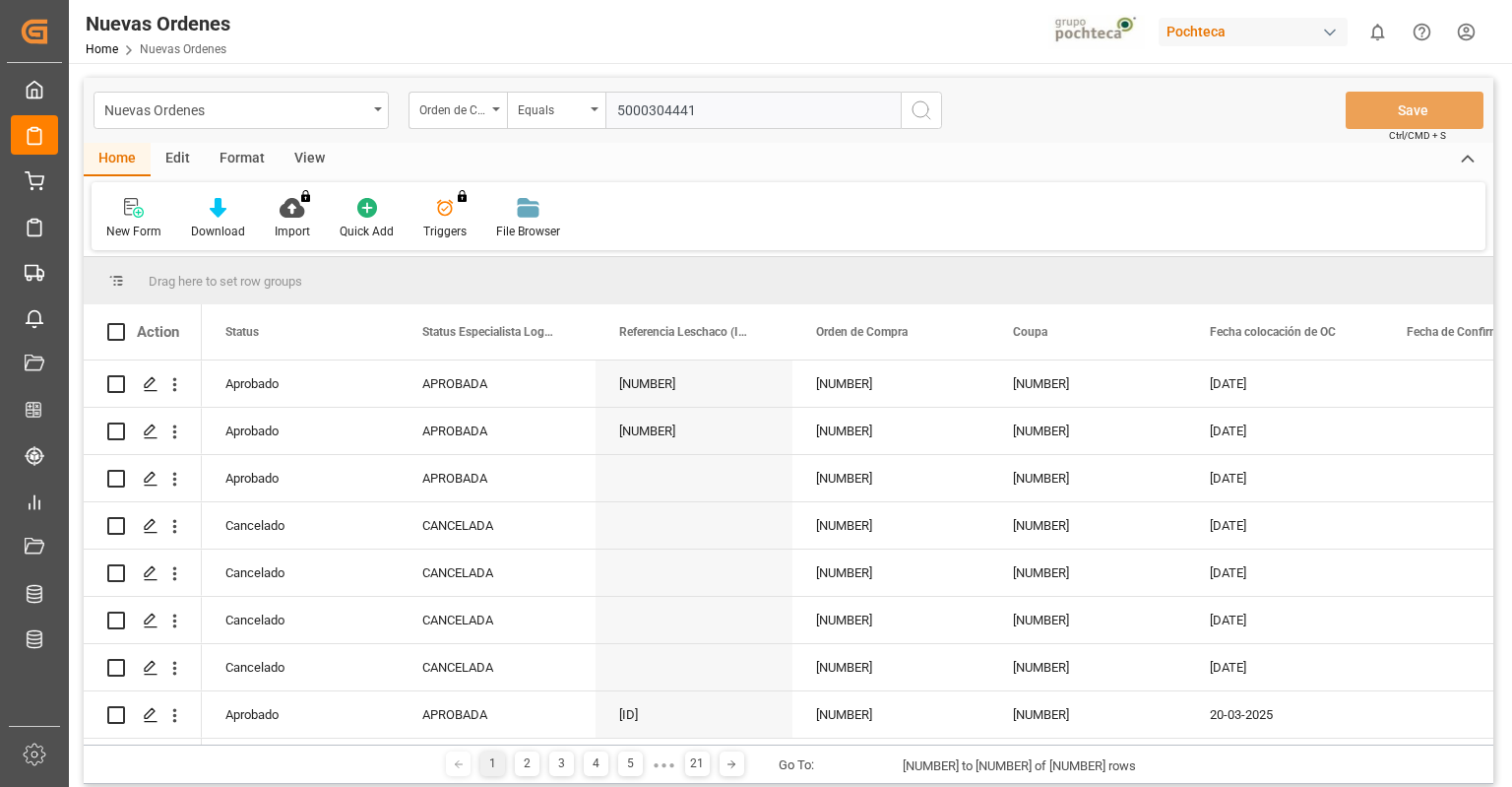 type on "5000304441" 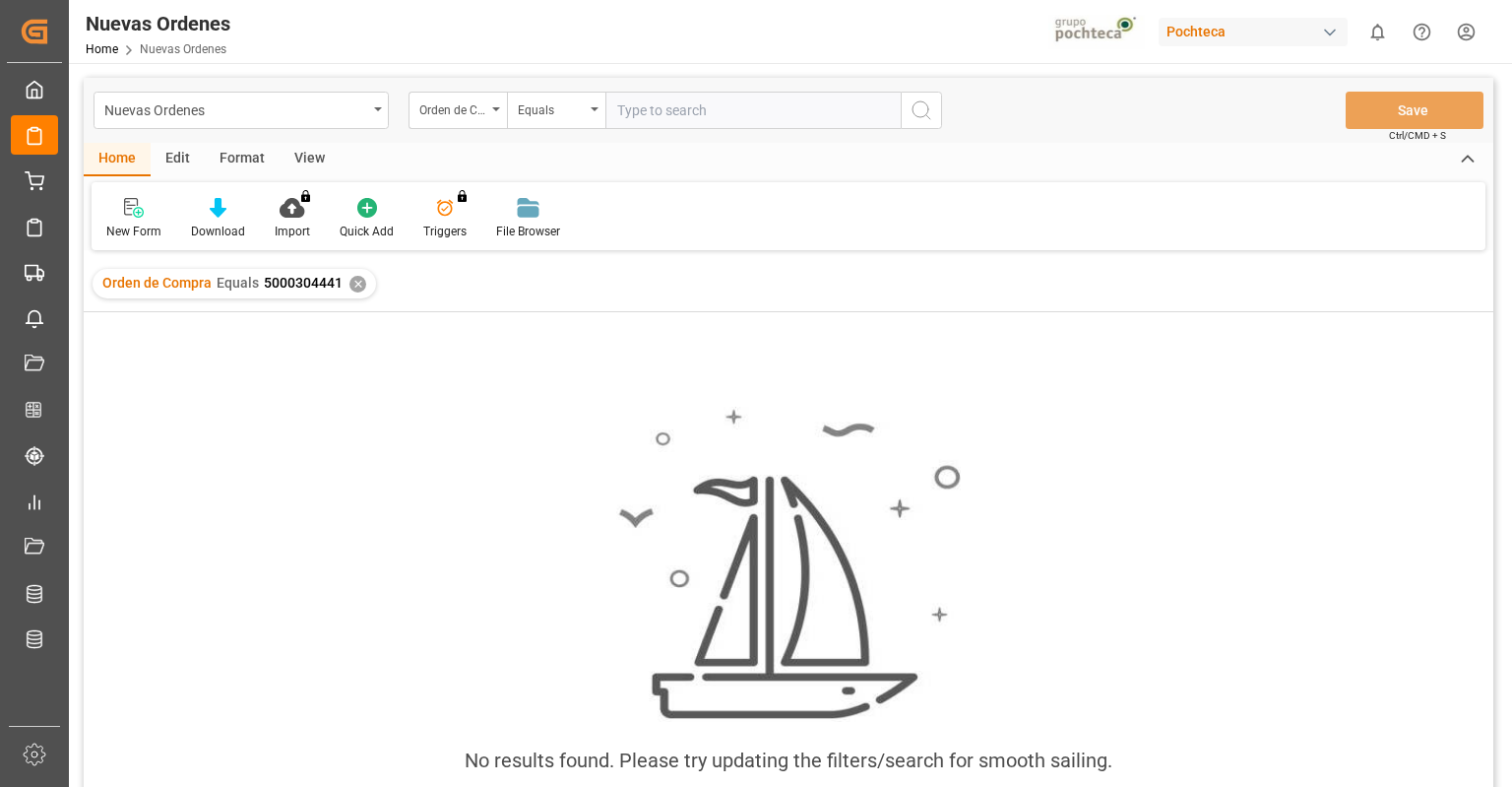 click on "✕" at bounding box center (357, 284) 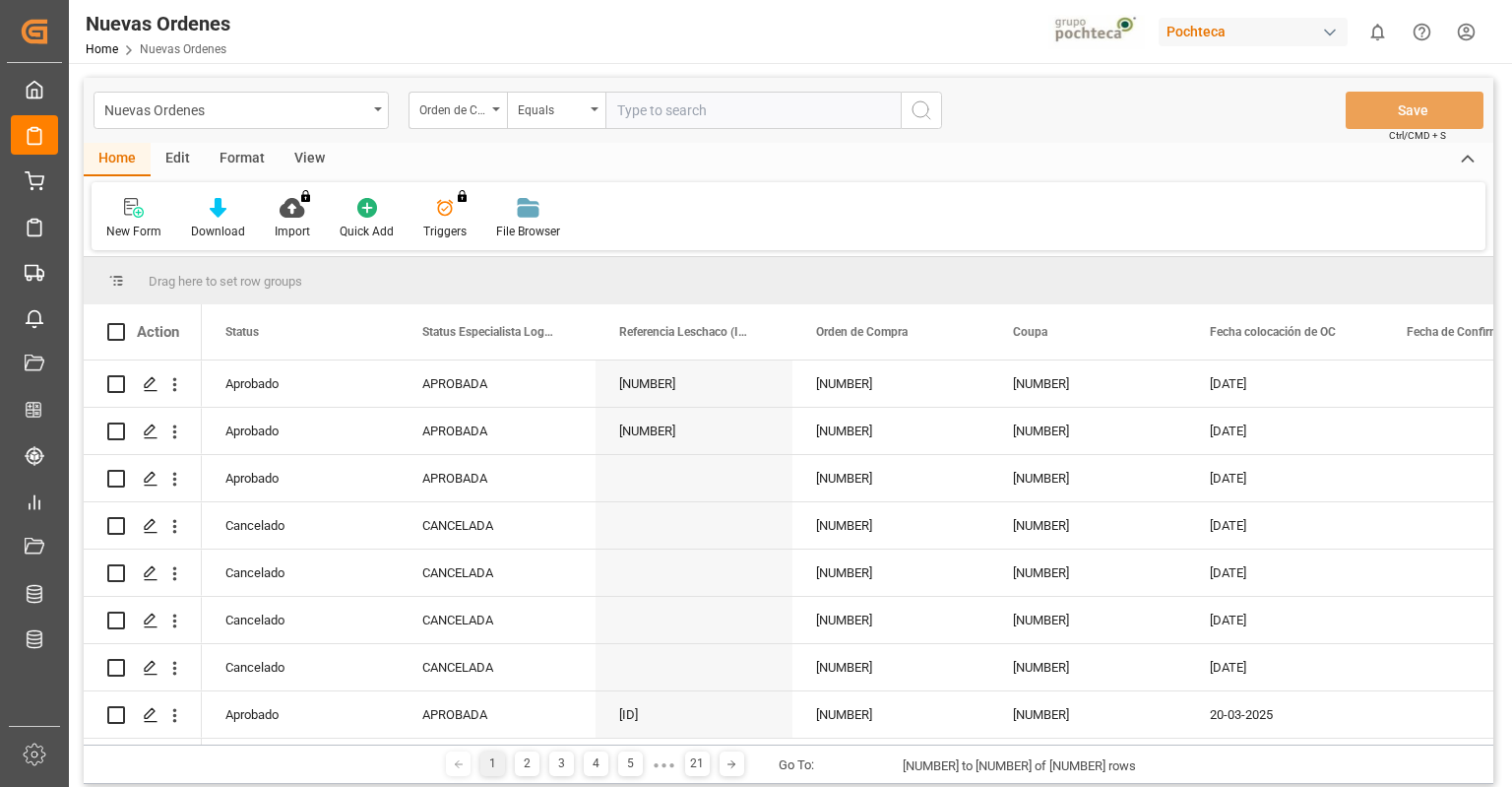 click on "Drag here to set row groups" at bounding box center [788, 281] 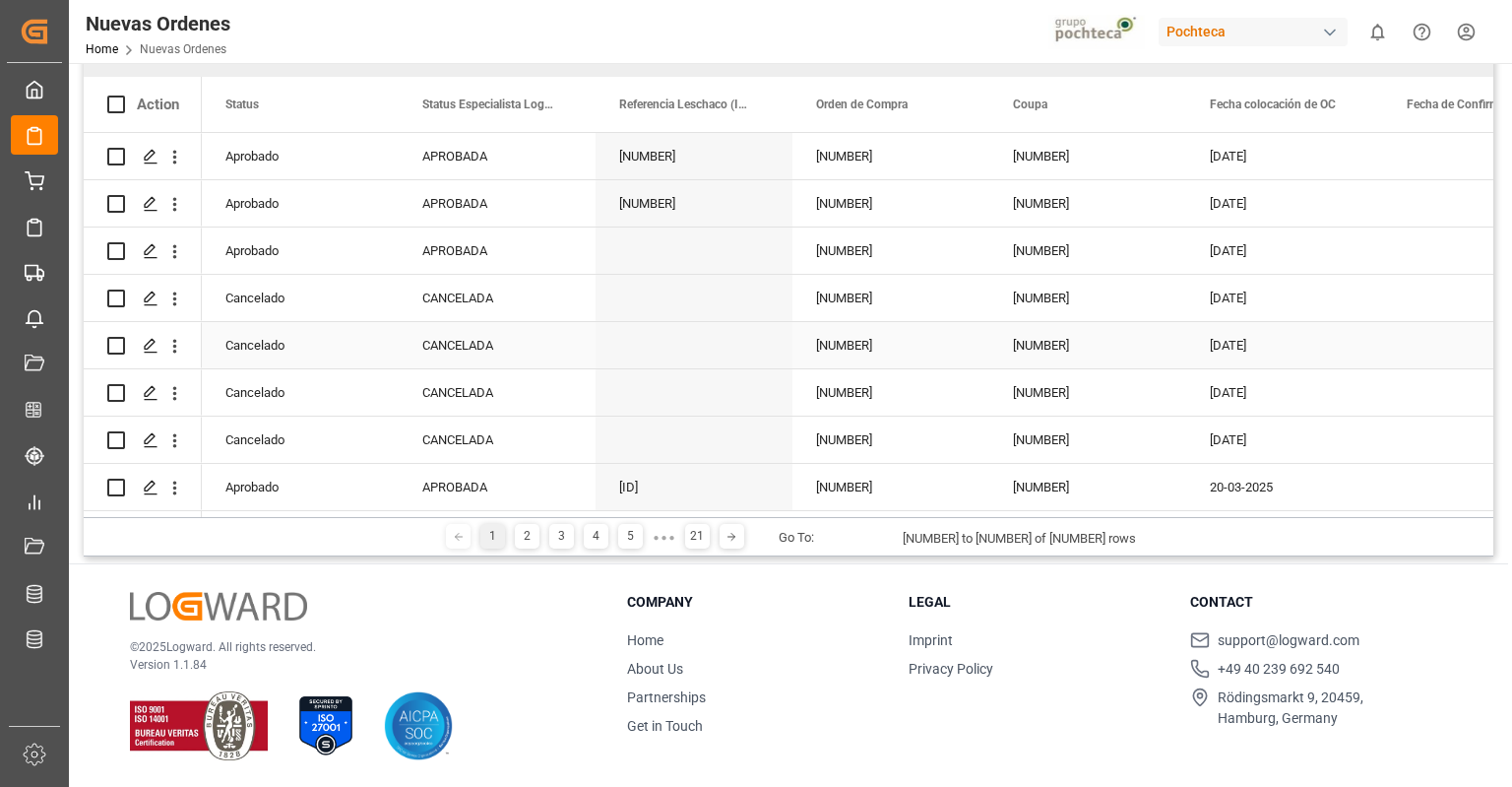 scroll, scrollTop: 0, scrollLeft: 0, axis: both 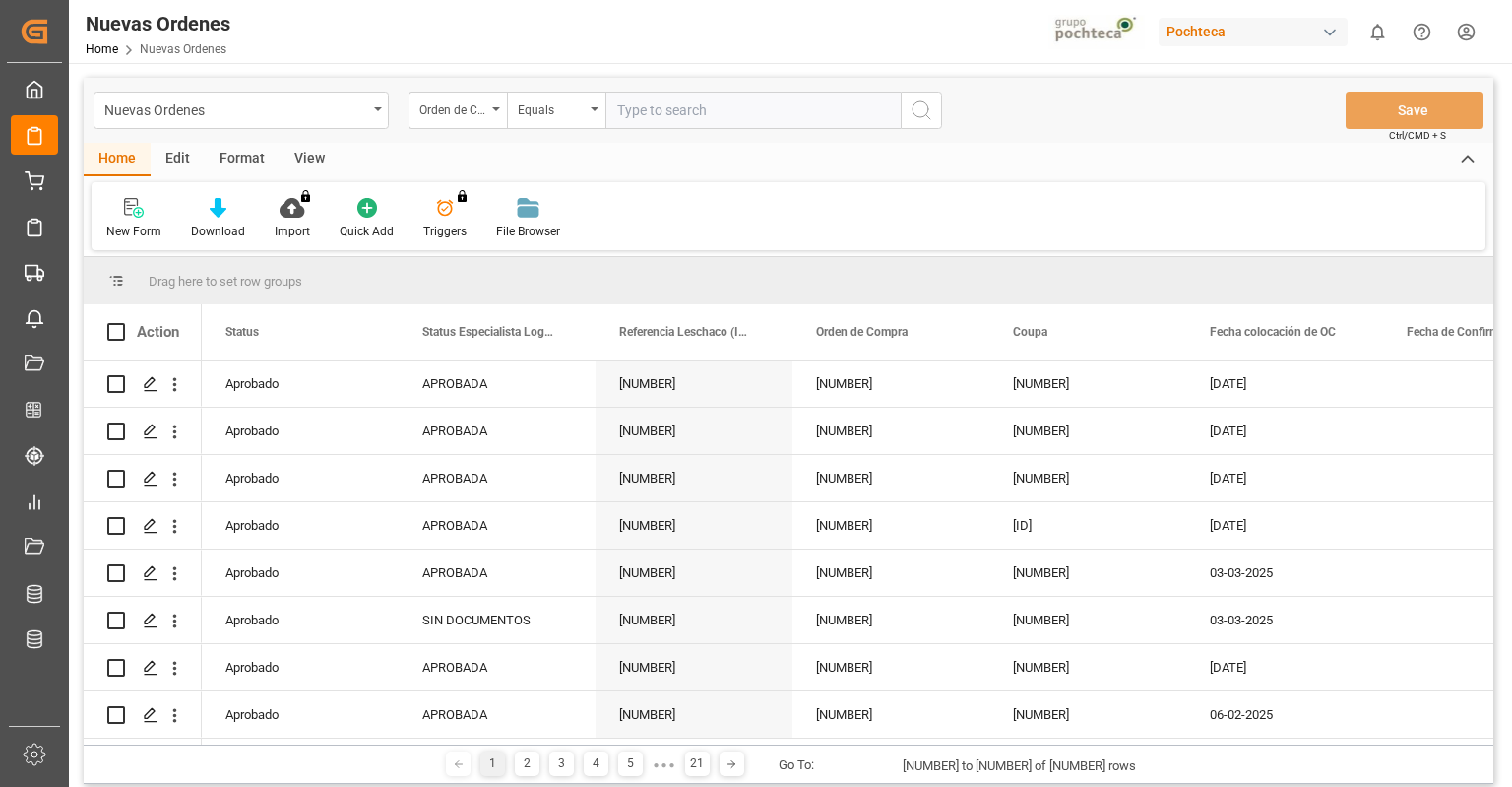 click at bounding box center [753, 110] 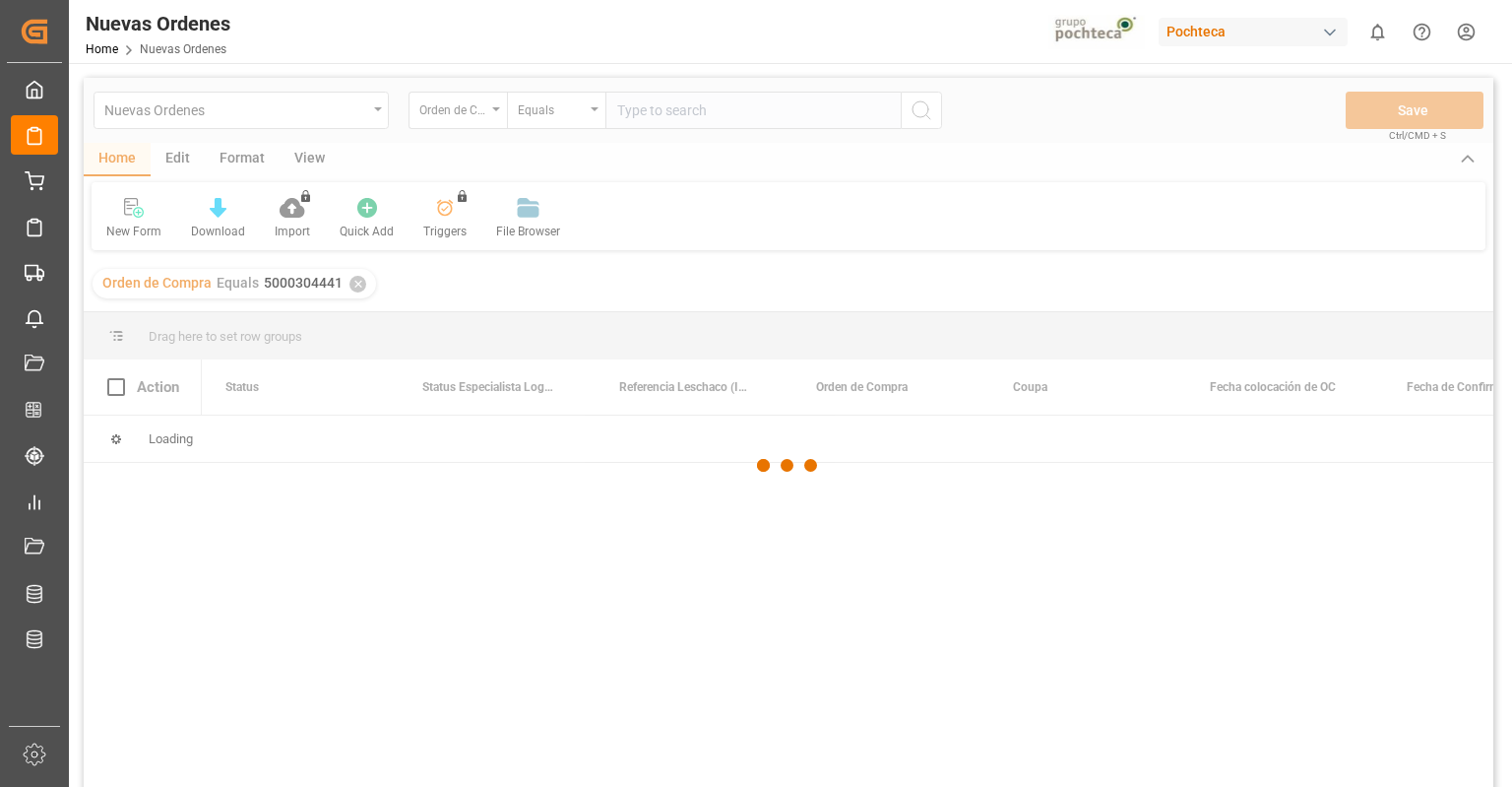 scroll, scrollTop: 0, scrollLeft: 0, axis: both 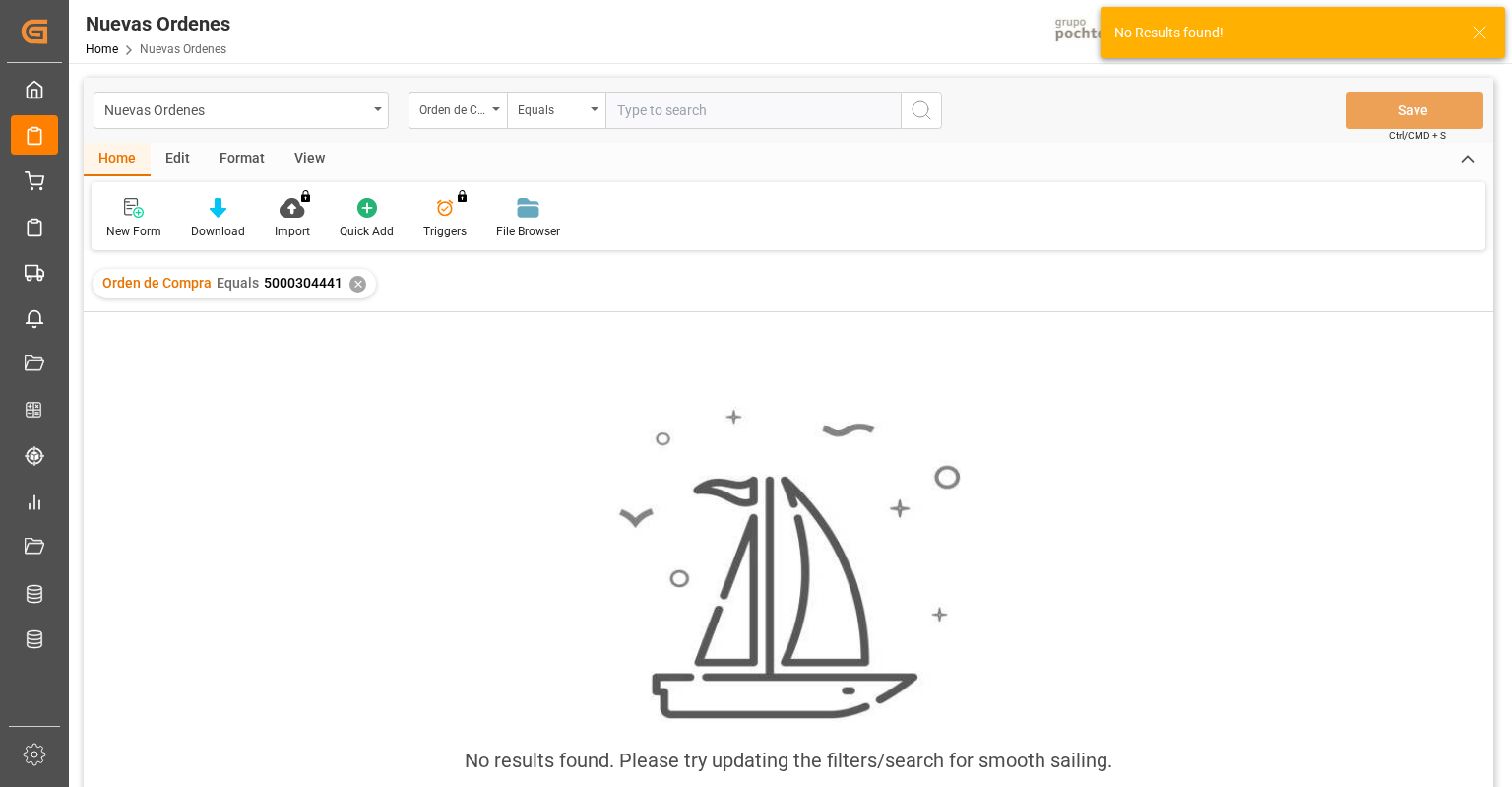 click on "✕" at bounding box center (357, 284) 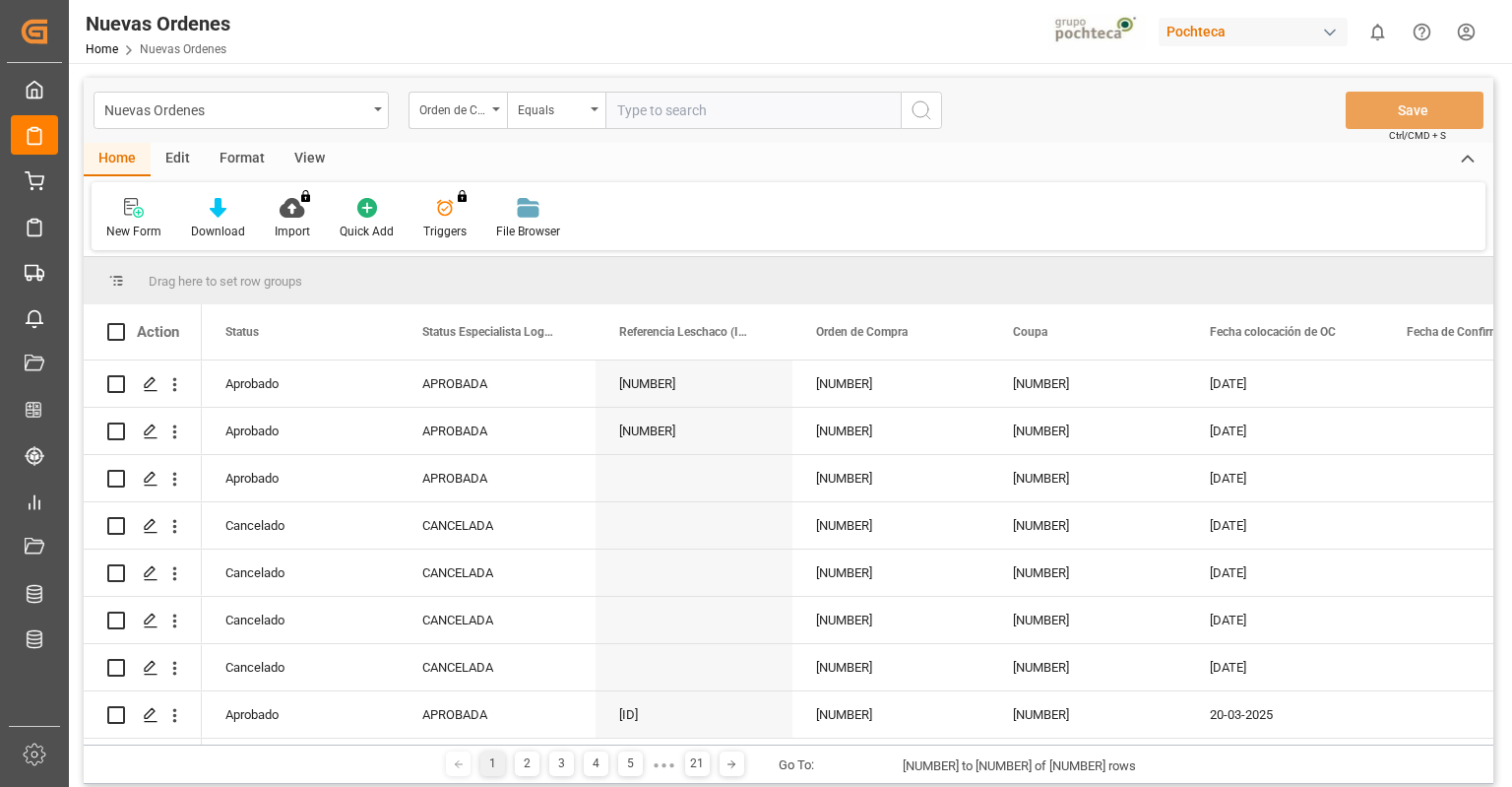 click at bounding box center (753, 110) 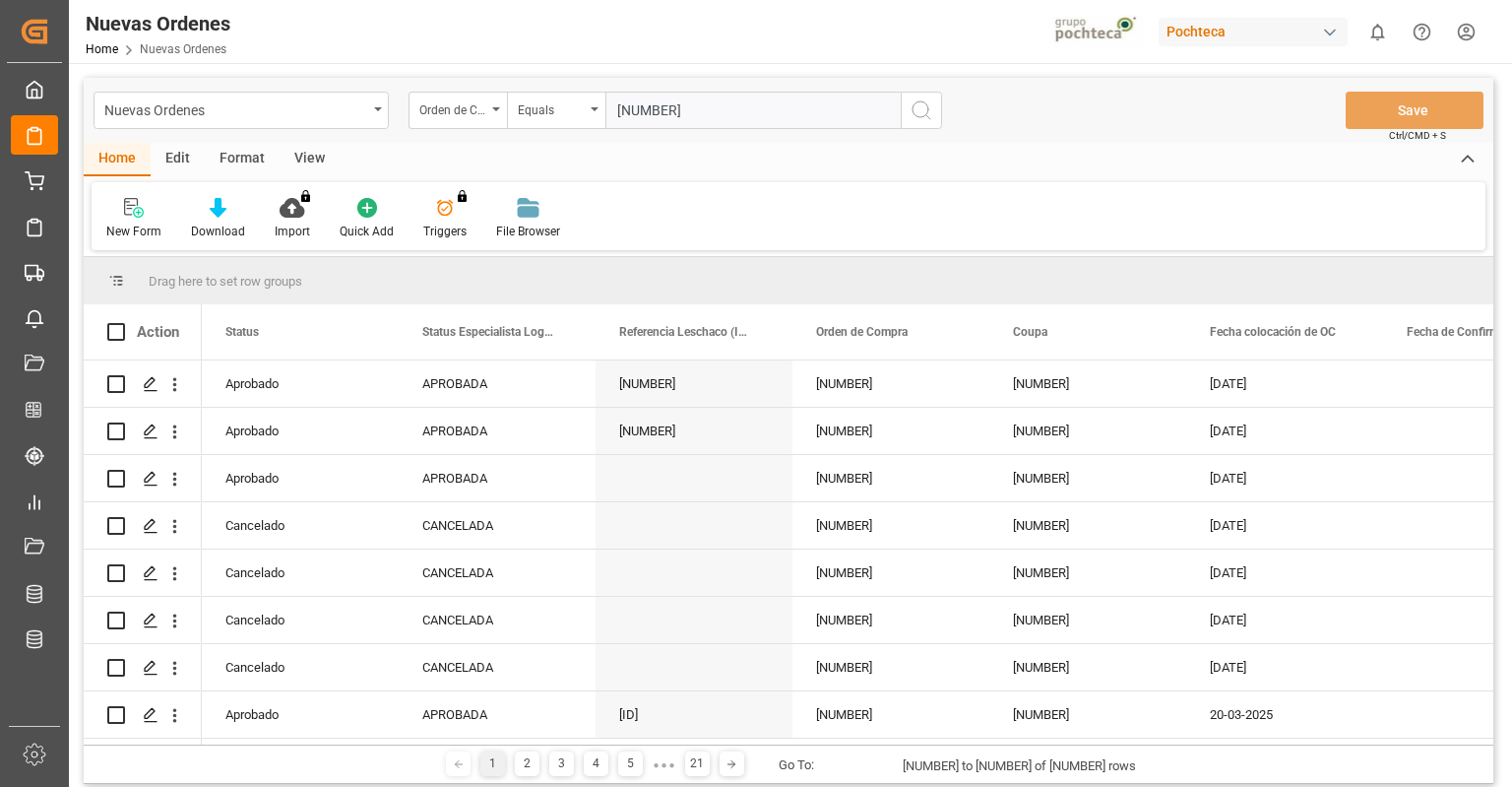 type on "[NUMBER]" 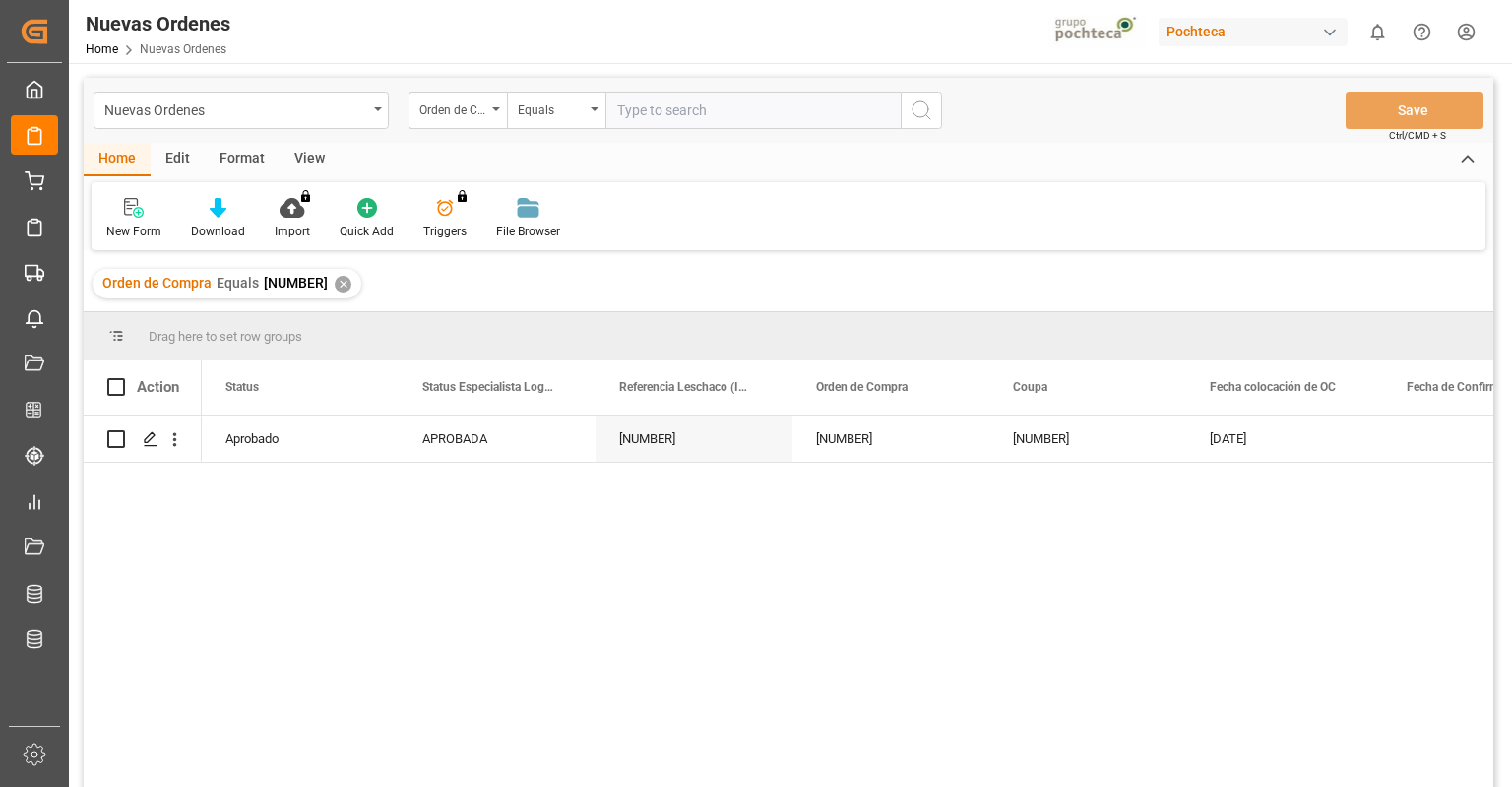 click on "✕" at bounding box center [343, 284] 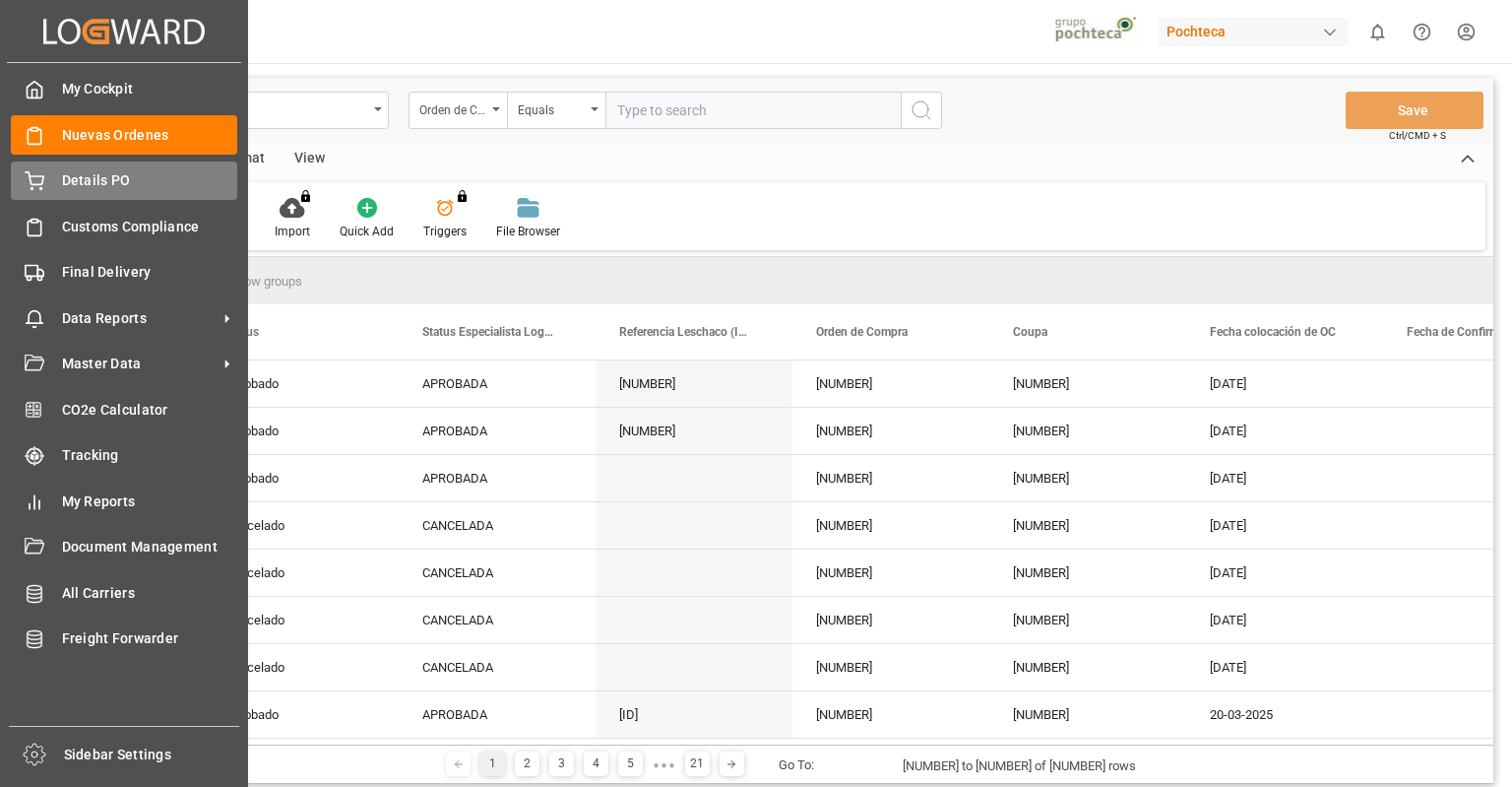 click 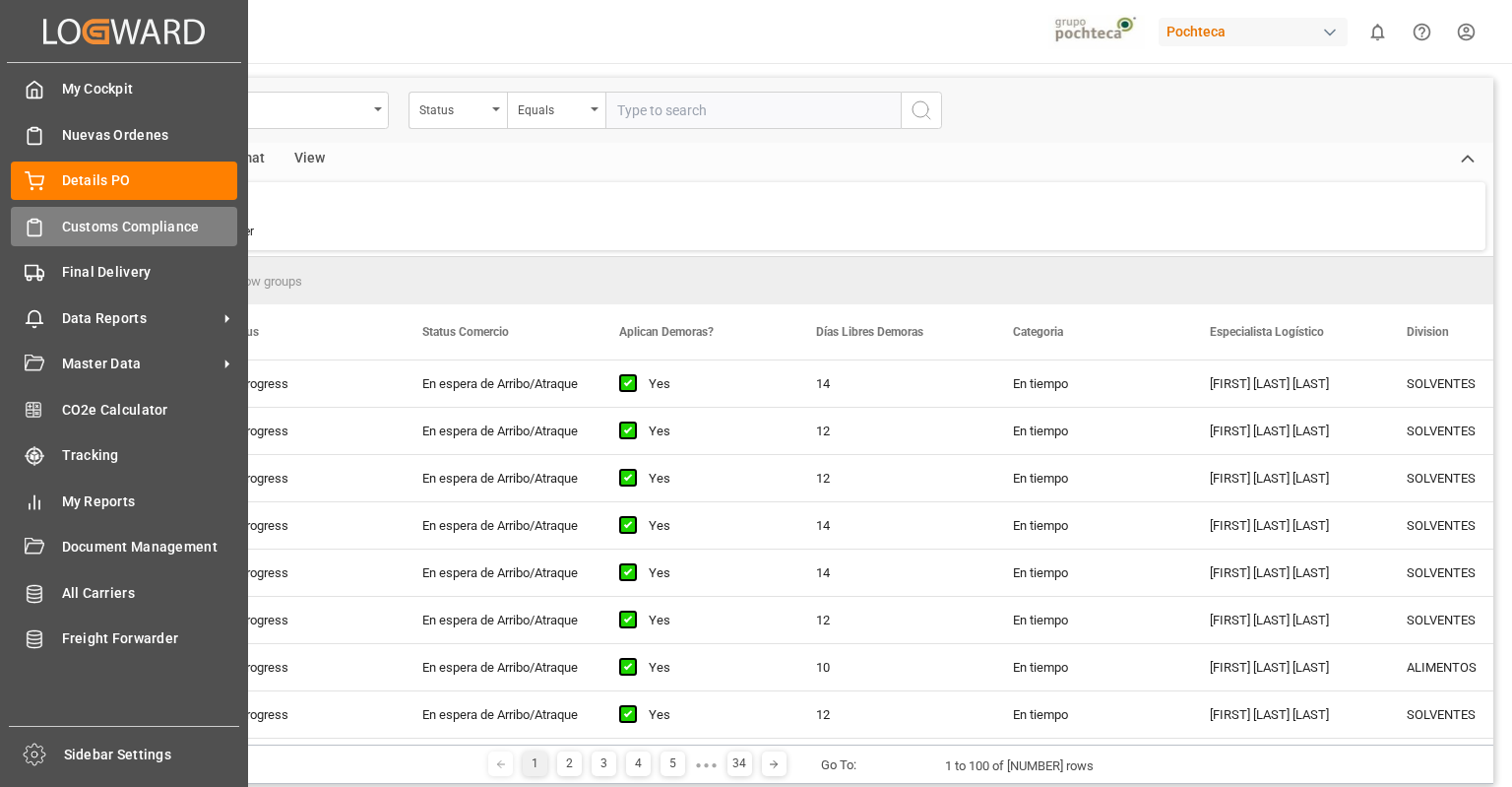 click on "Customs Compliance Customs Compliance" at bounding box center (124, 226) 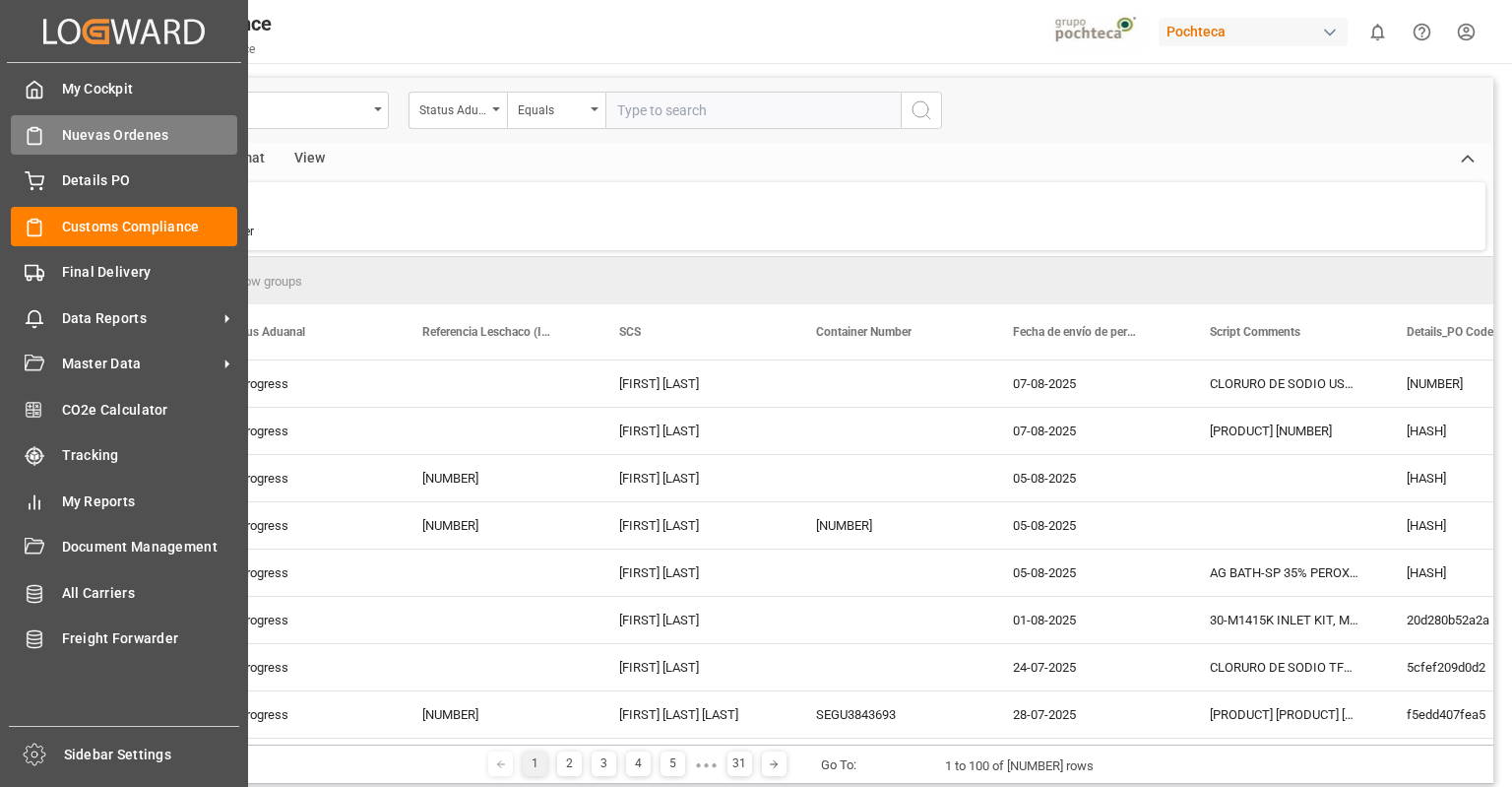 click on "Nuevas Ordenes" at bounding box center [150, 135] 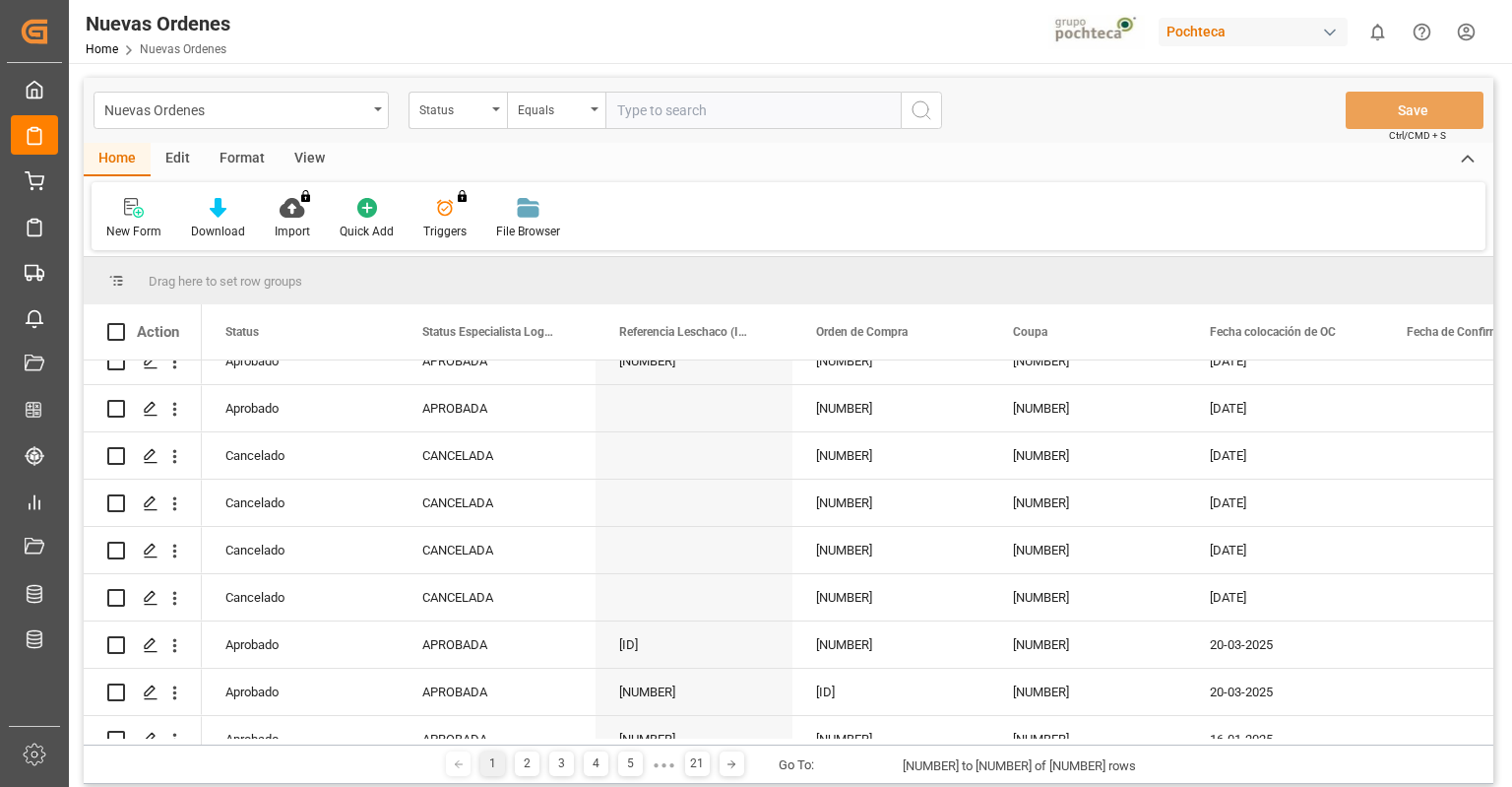 scroll, scrollTop: 79, scrollLeft: 0, axis: vertical 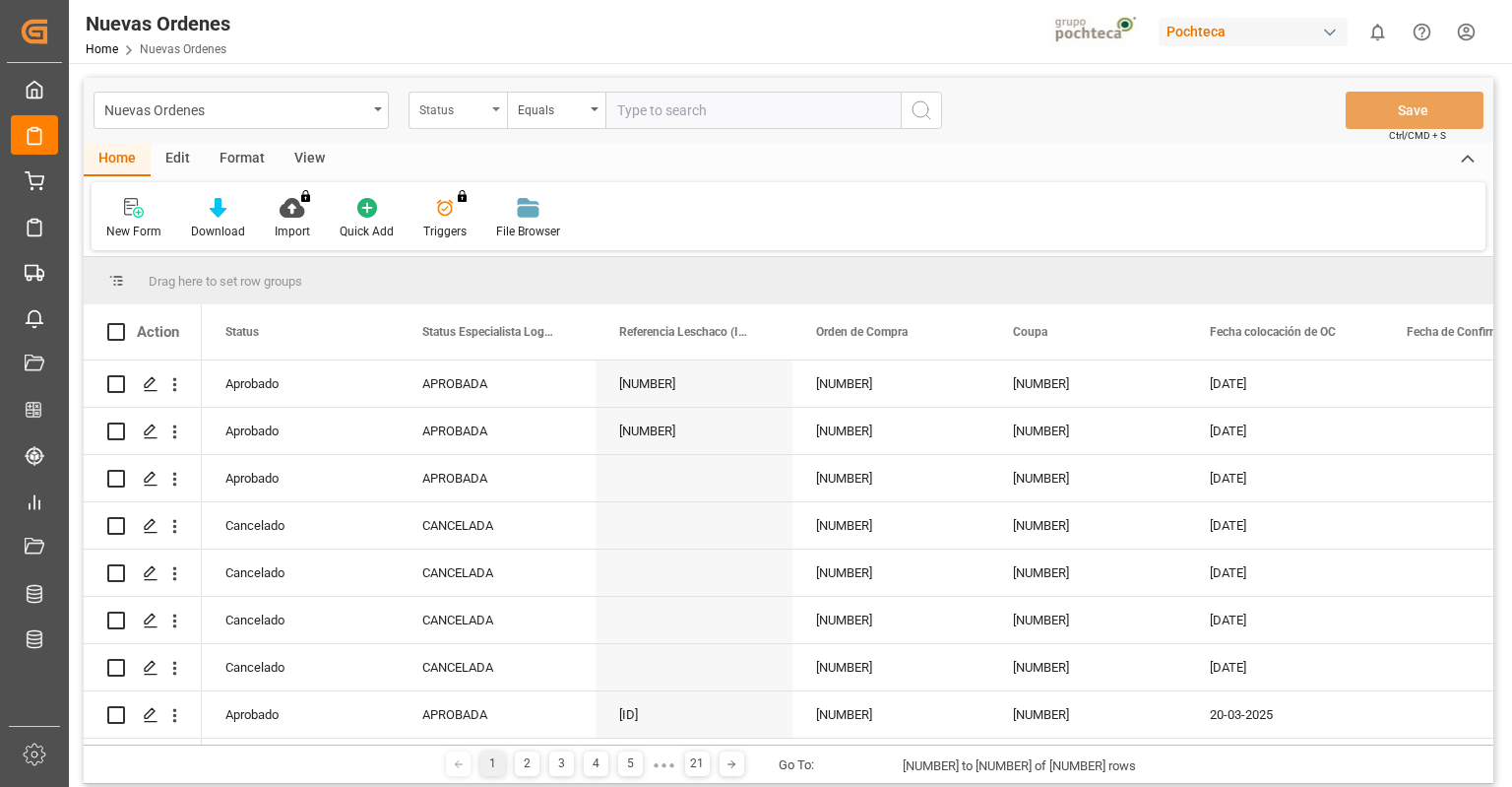 click on "Status" at bounding box center (453, 107) 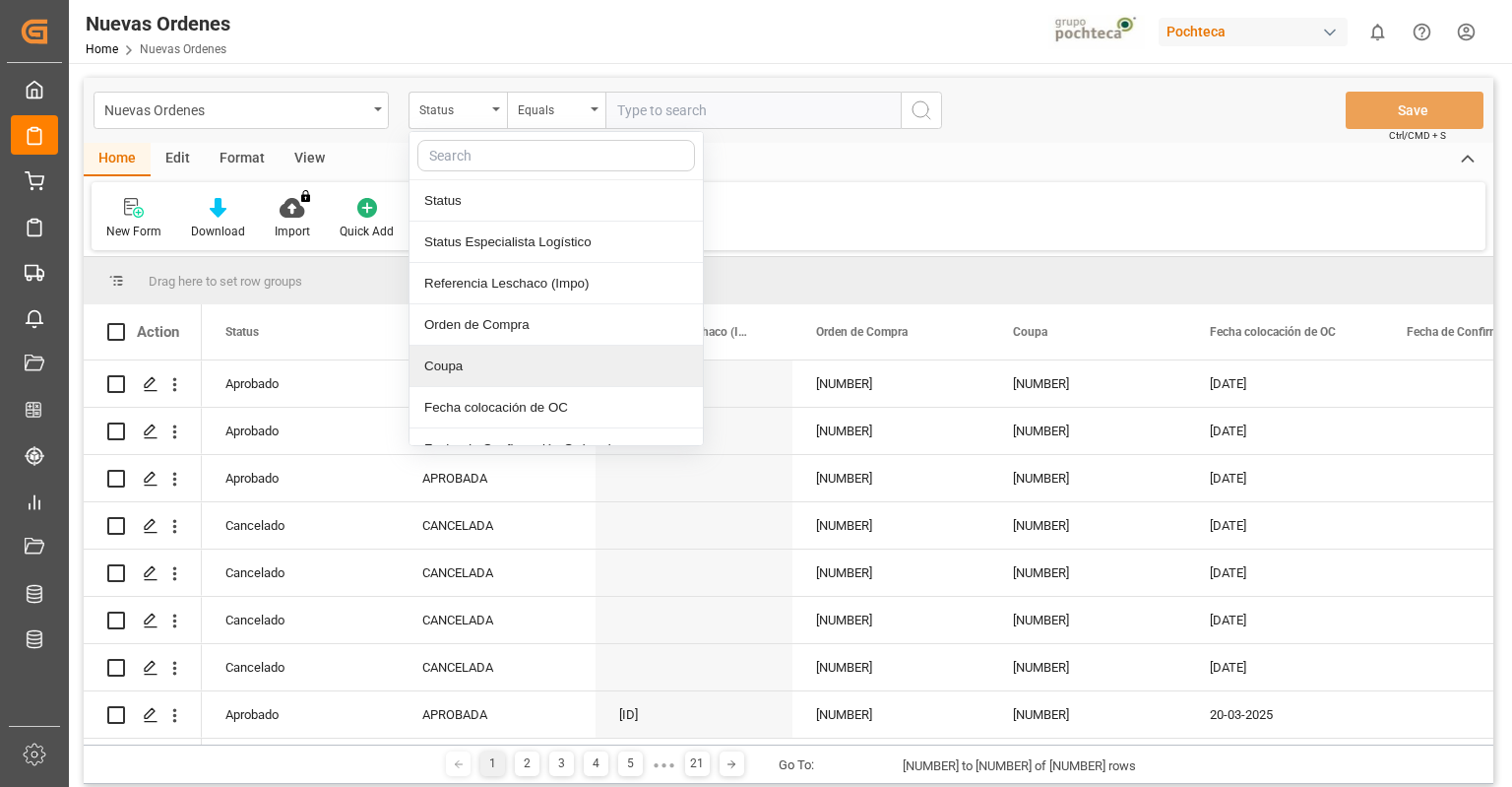 click on "Coupa" at bounding box center (556, 366) 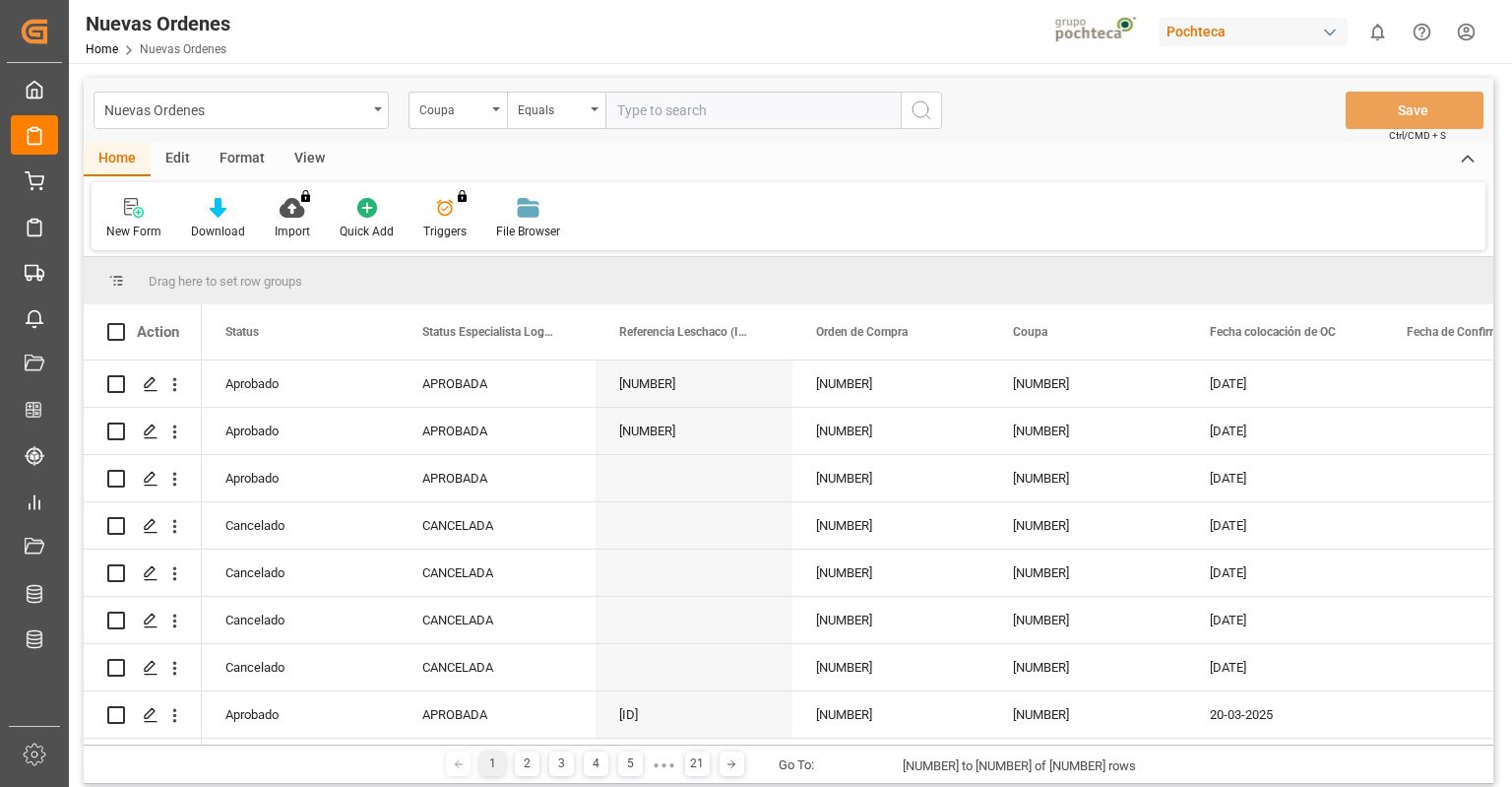 click at bounding box center (753, 110) 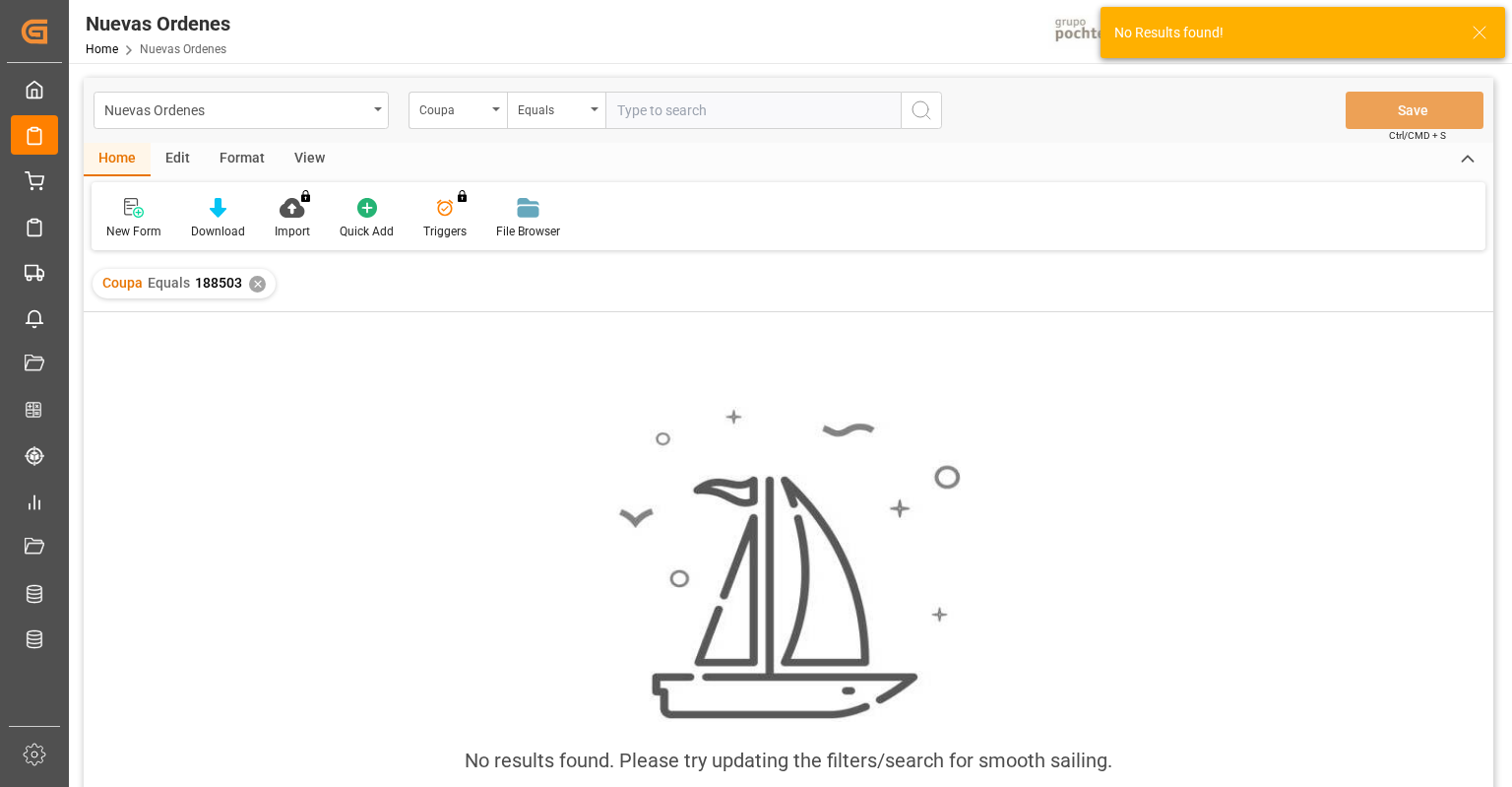 click on "✕" at bounding box center (257, 284) 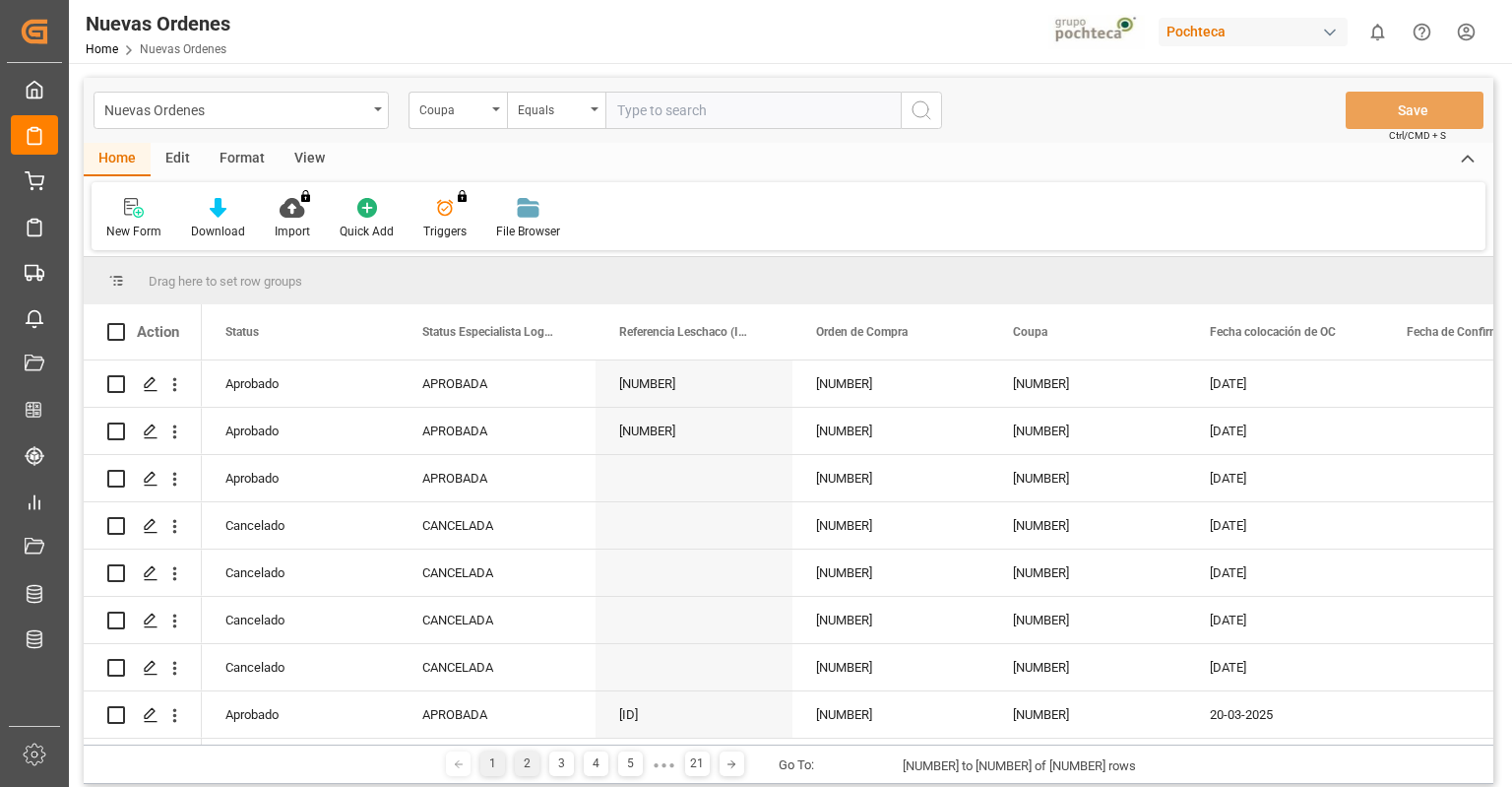 click on "2" at bounding box center [527, 763] 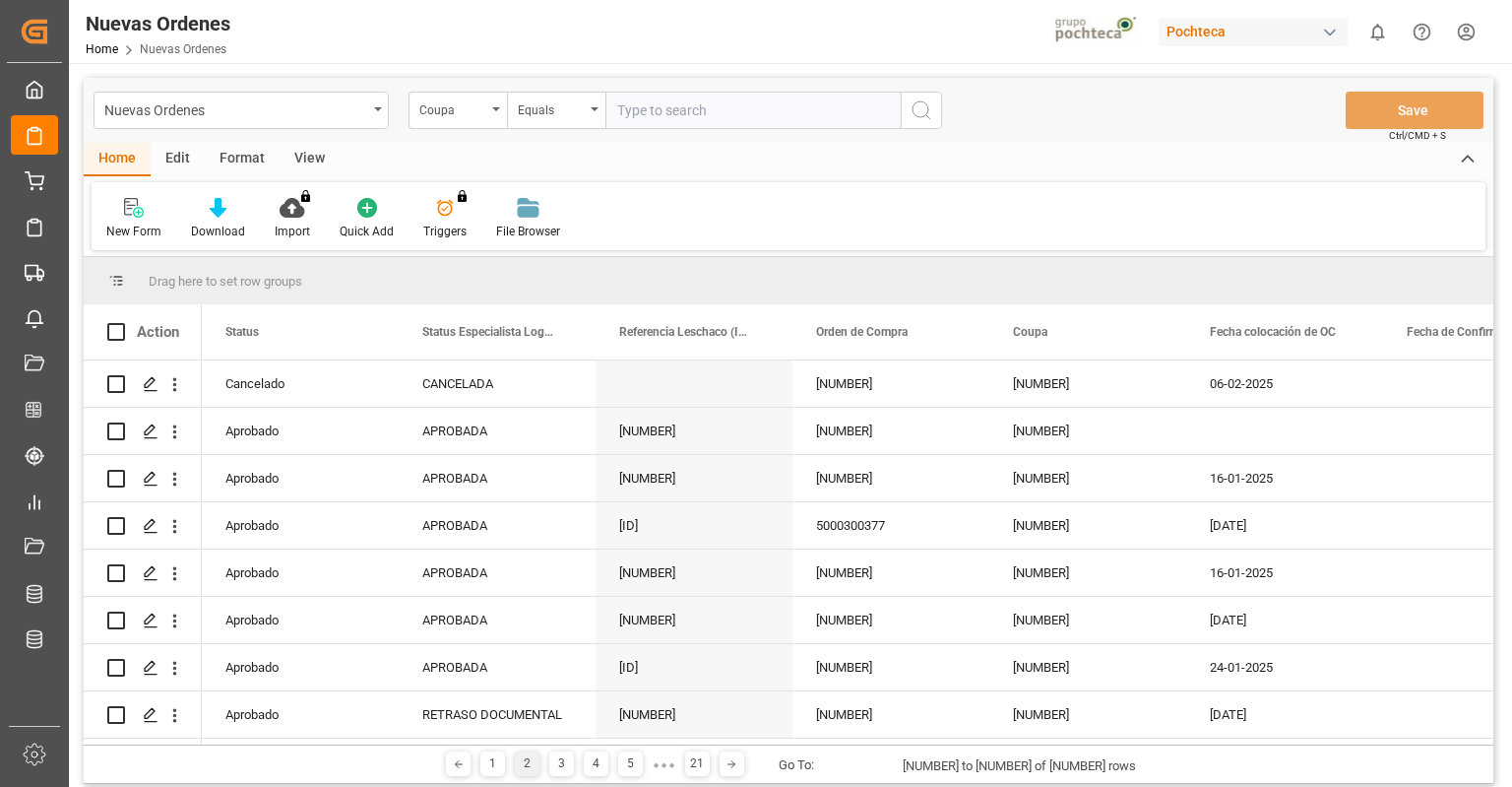 click at bounding box center [753, 110] 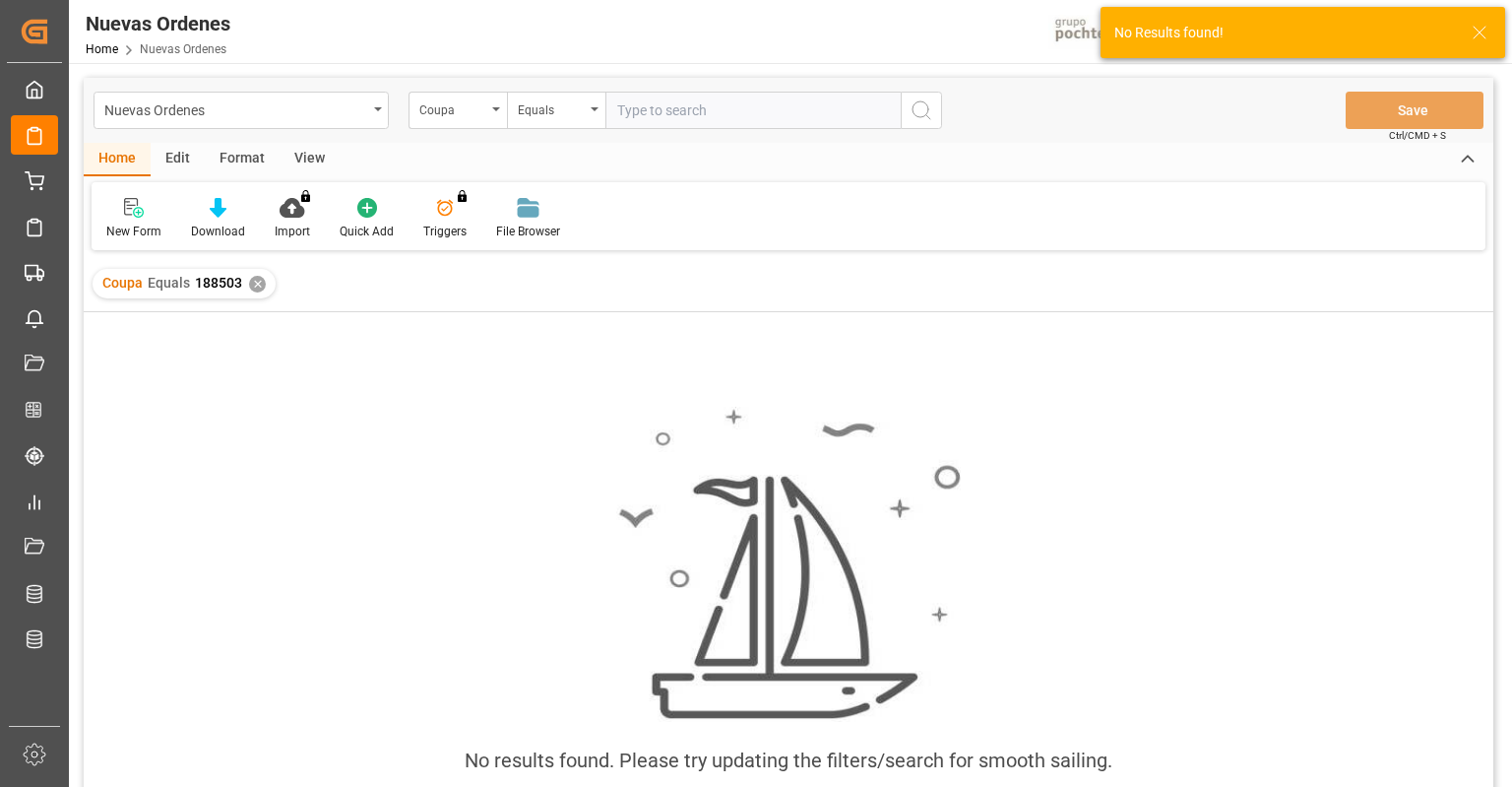 click on "✕" at bounding box center [257, 284] 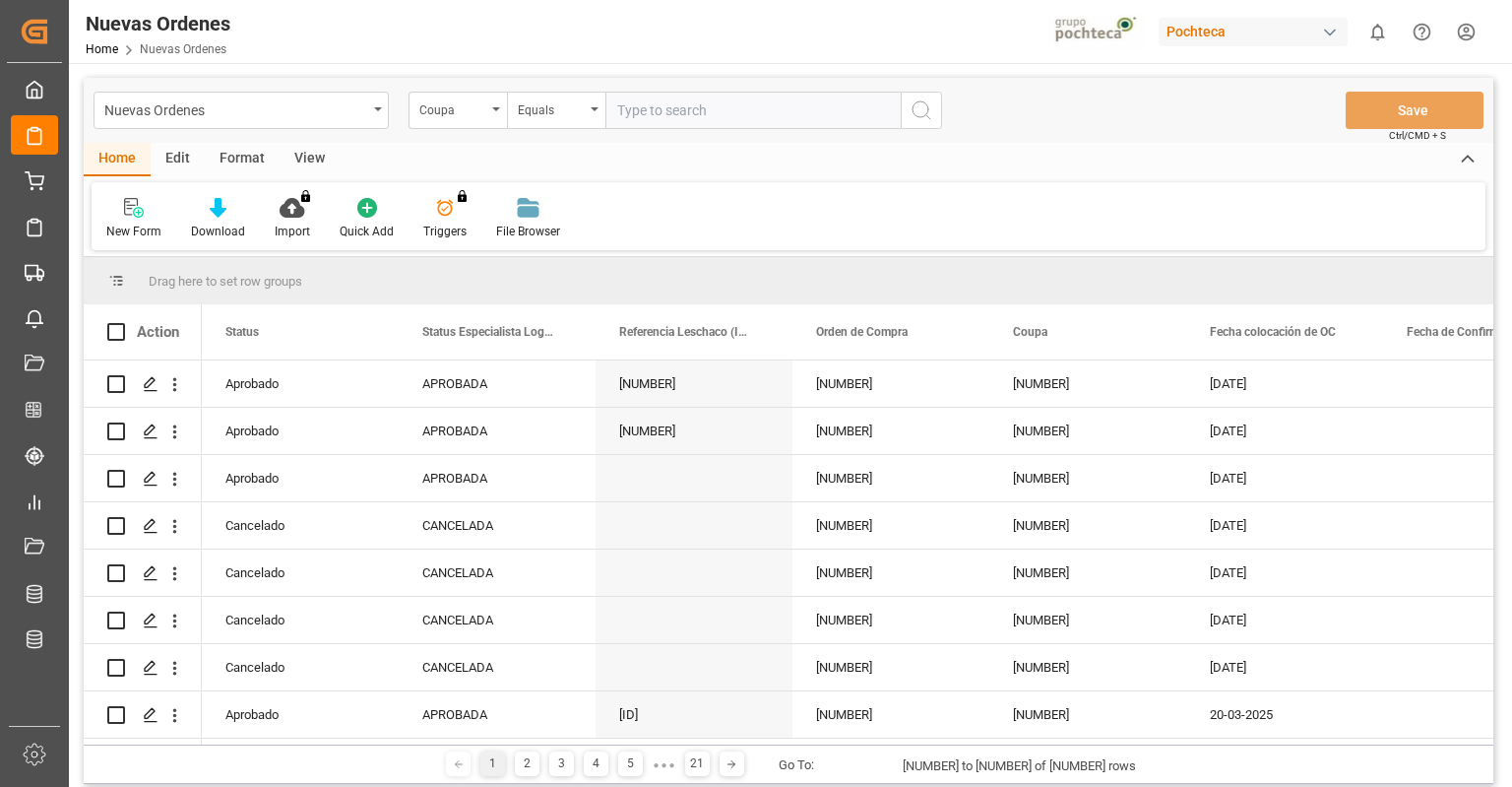 scroll, scrollTop: 0, scrollLeft: 237, axis: horizontal 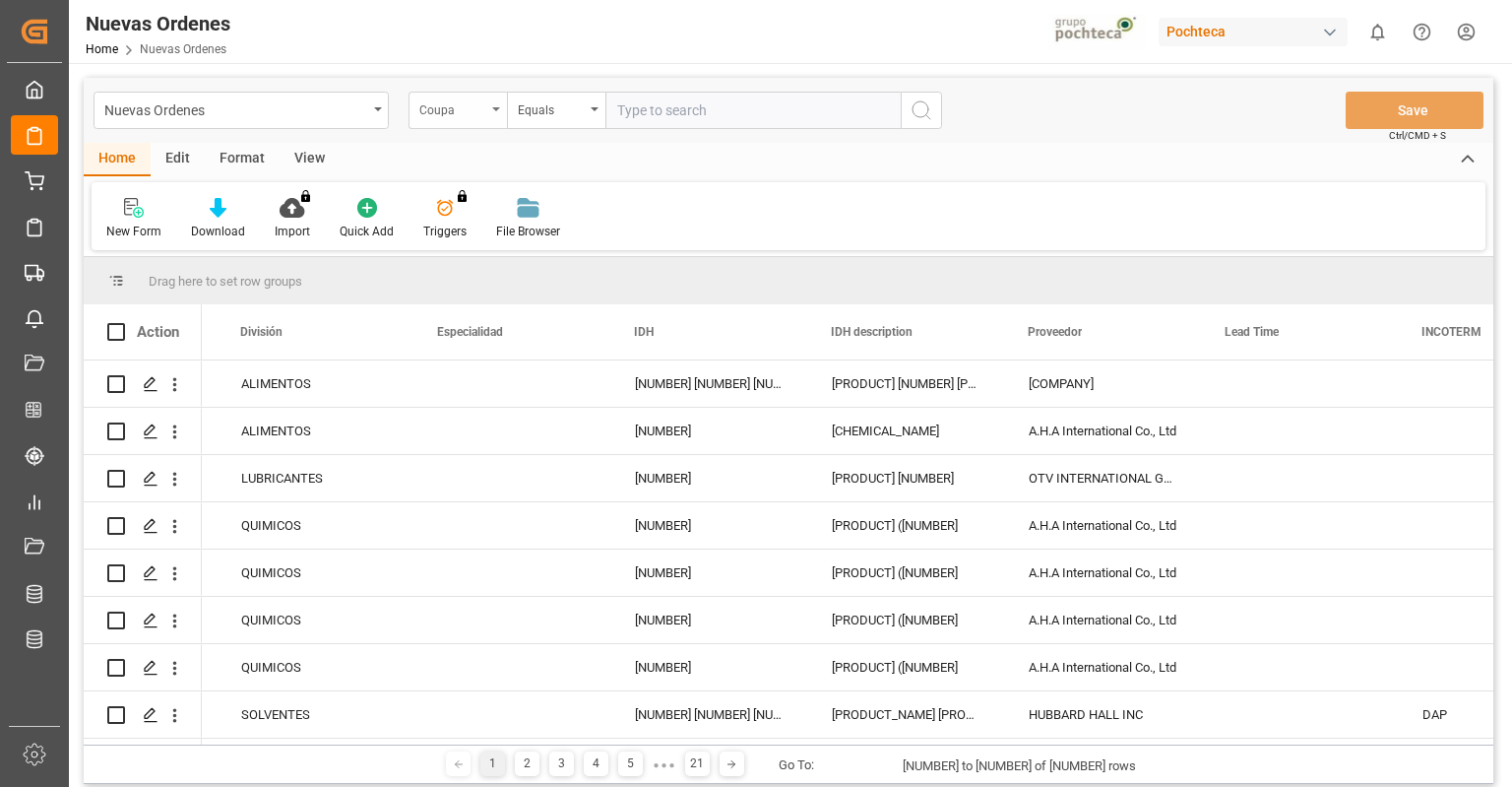 click on "Coupa" at bounding box center [453, 107] 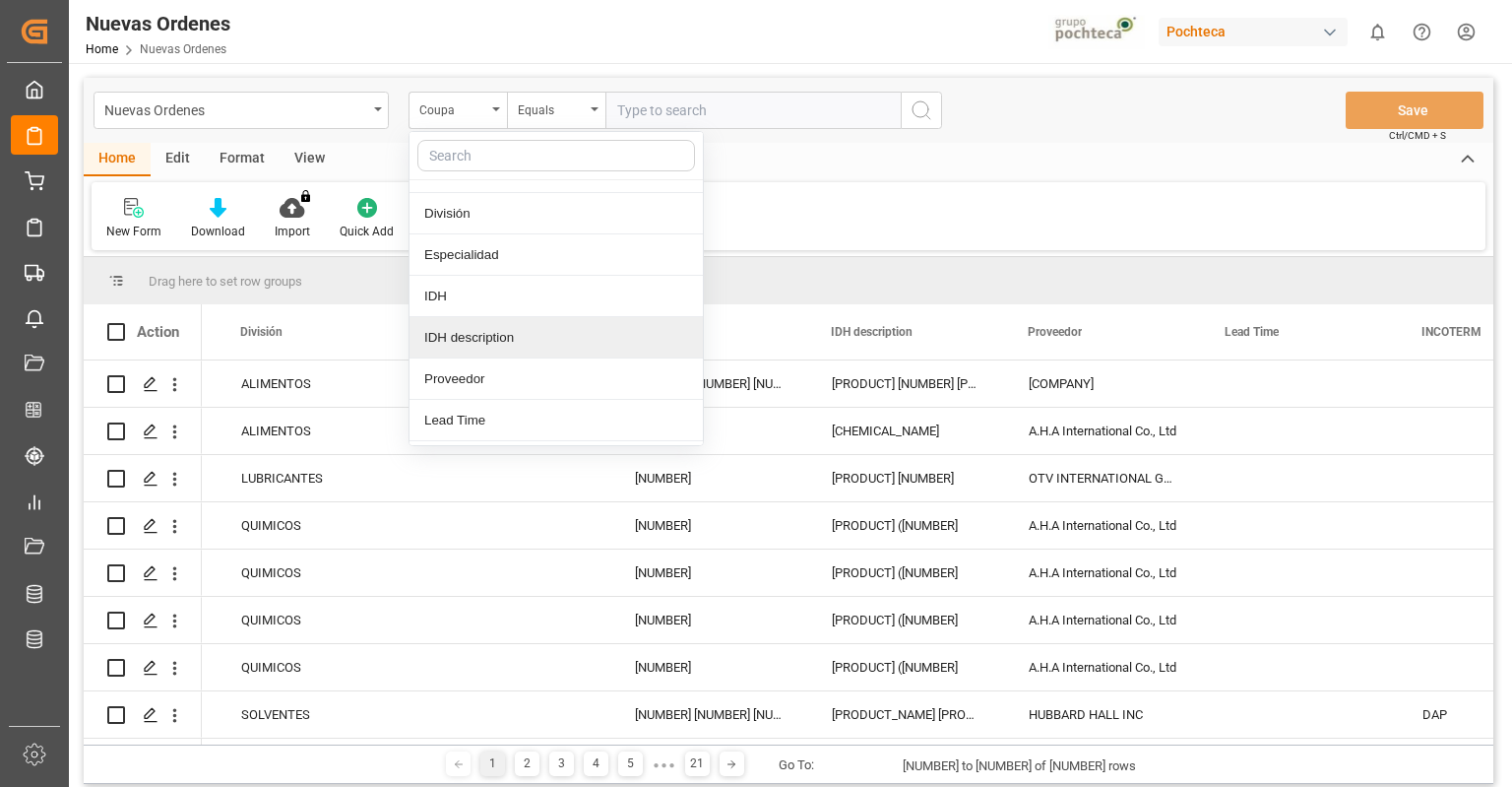 click on "IDH description" at bounding box center (556, 338) 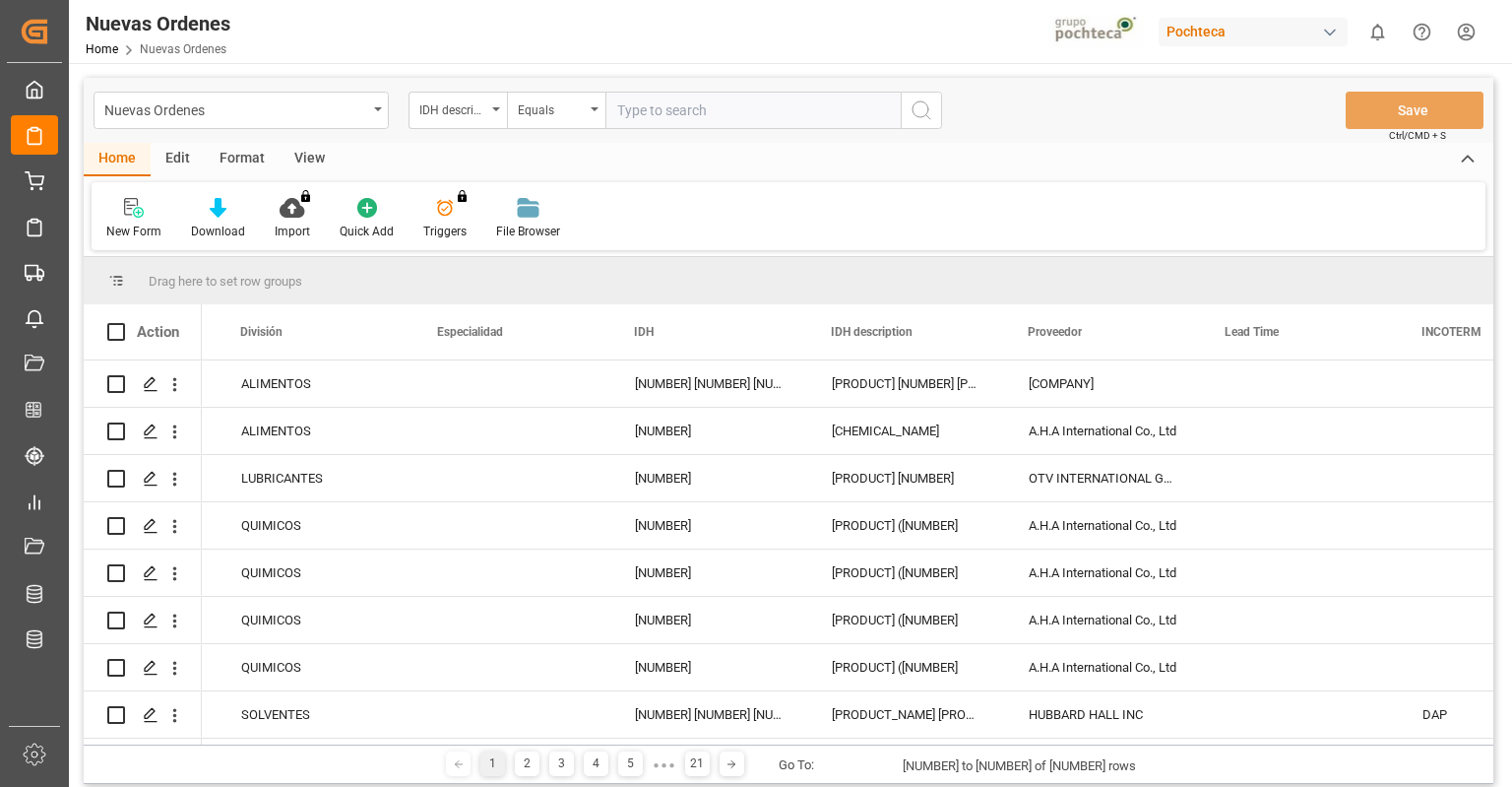 click at bounding box center [753, 110] 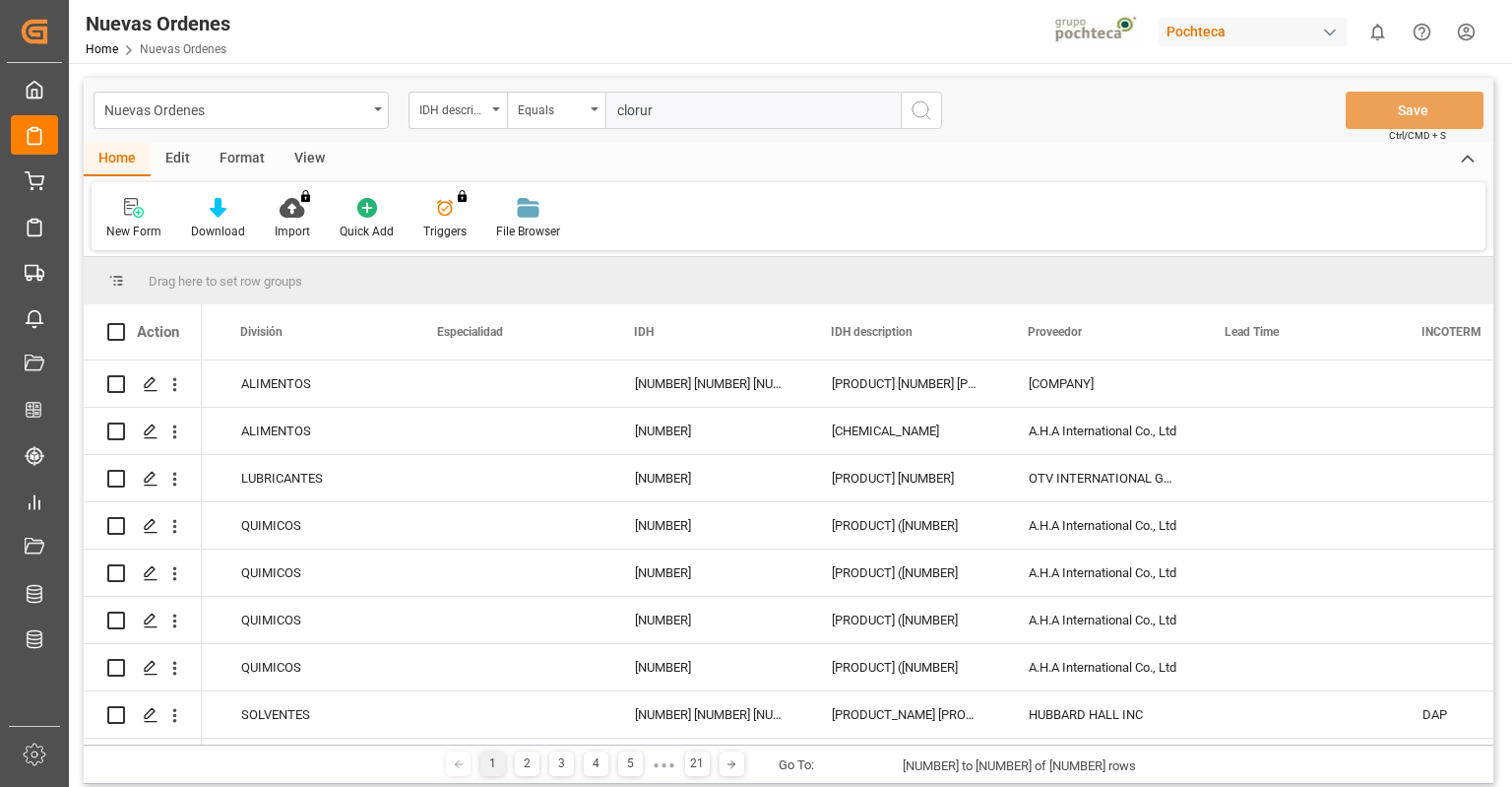 type on "cloruro" 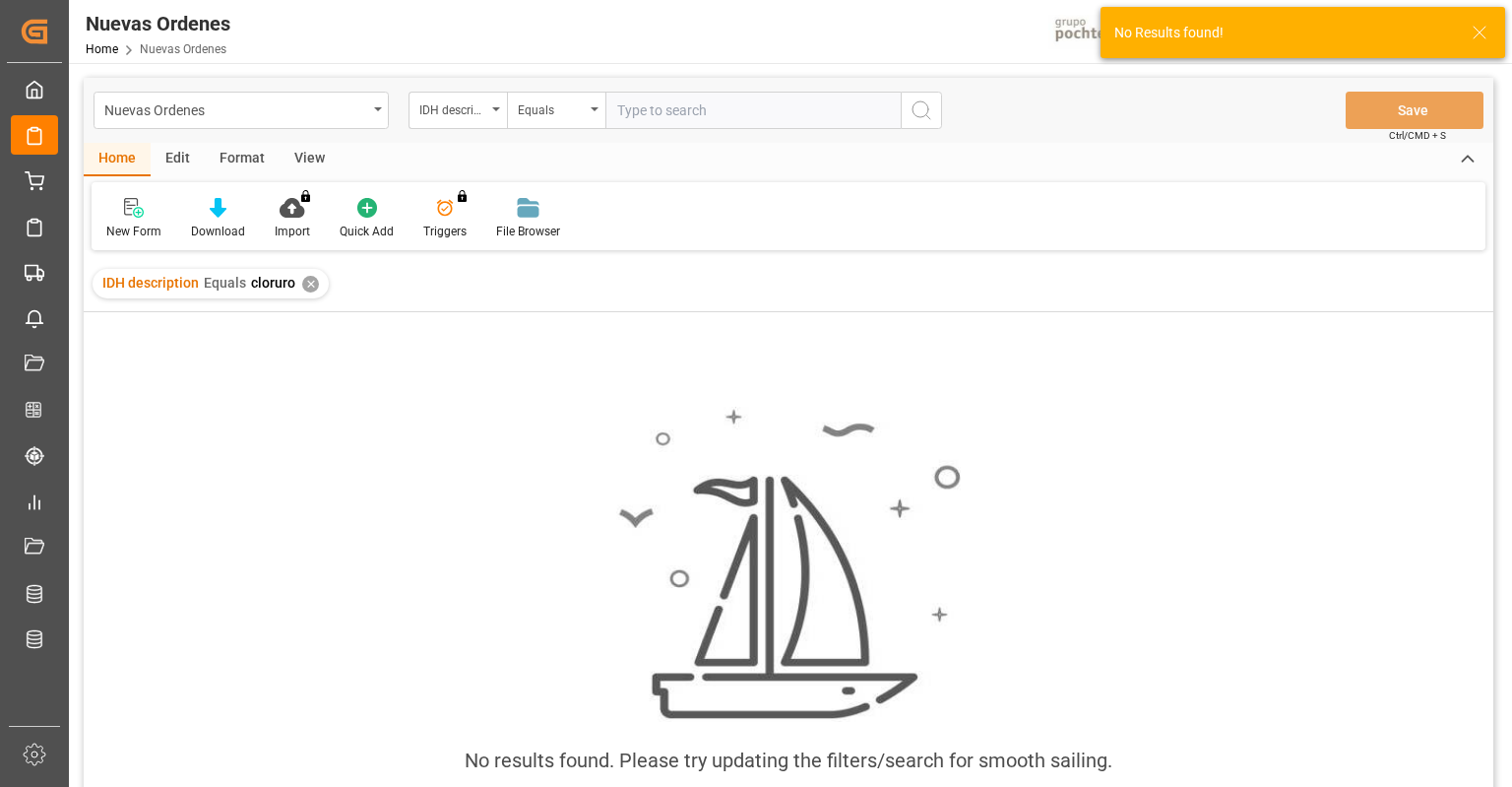 click on "✕" at bounding box center (310, 284) 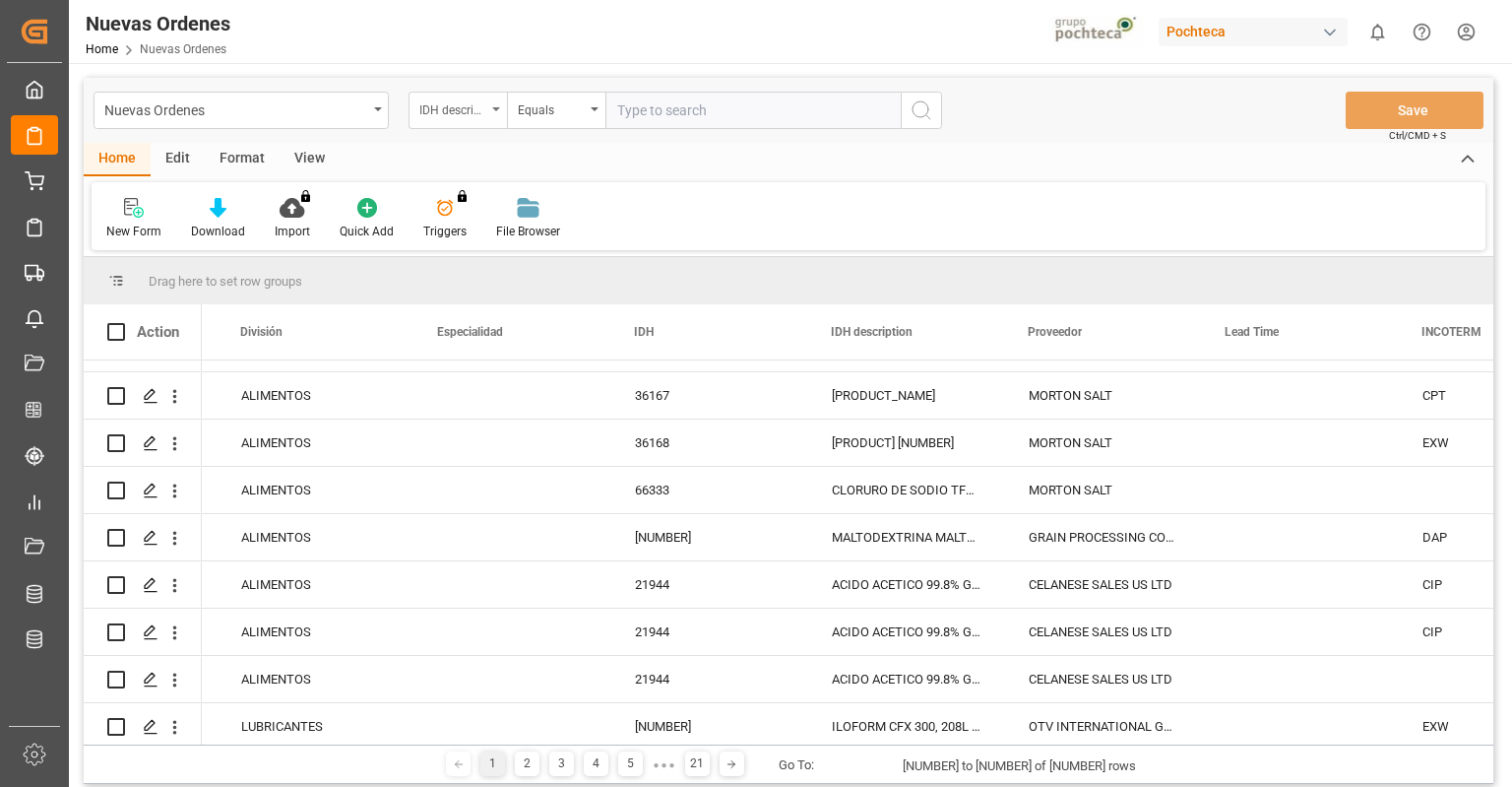 click at bounding box center (496, 109) 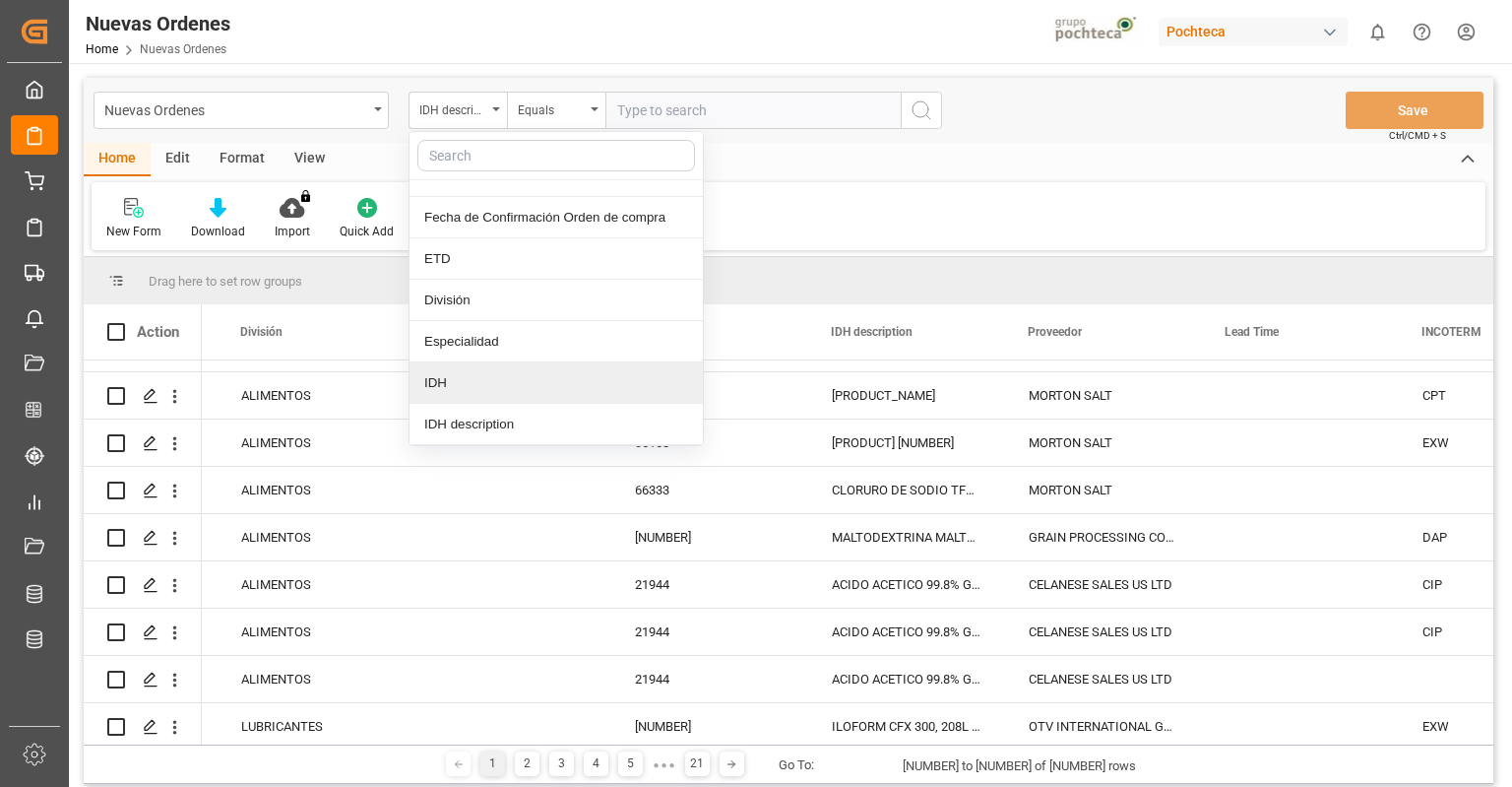 click on "IDH" at bounding box center [556, 383] 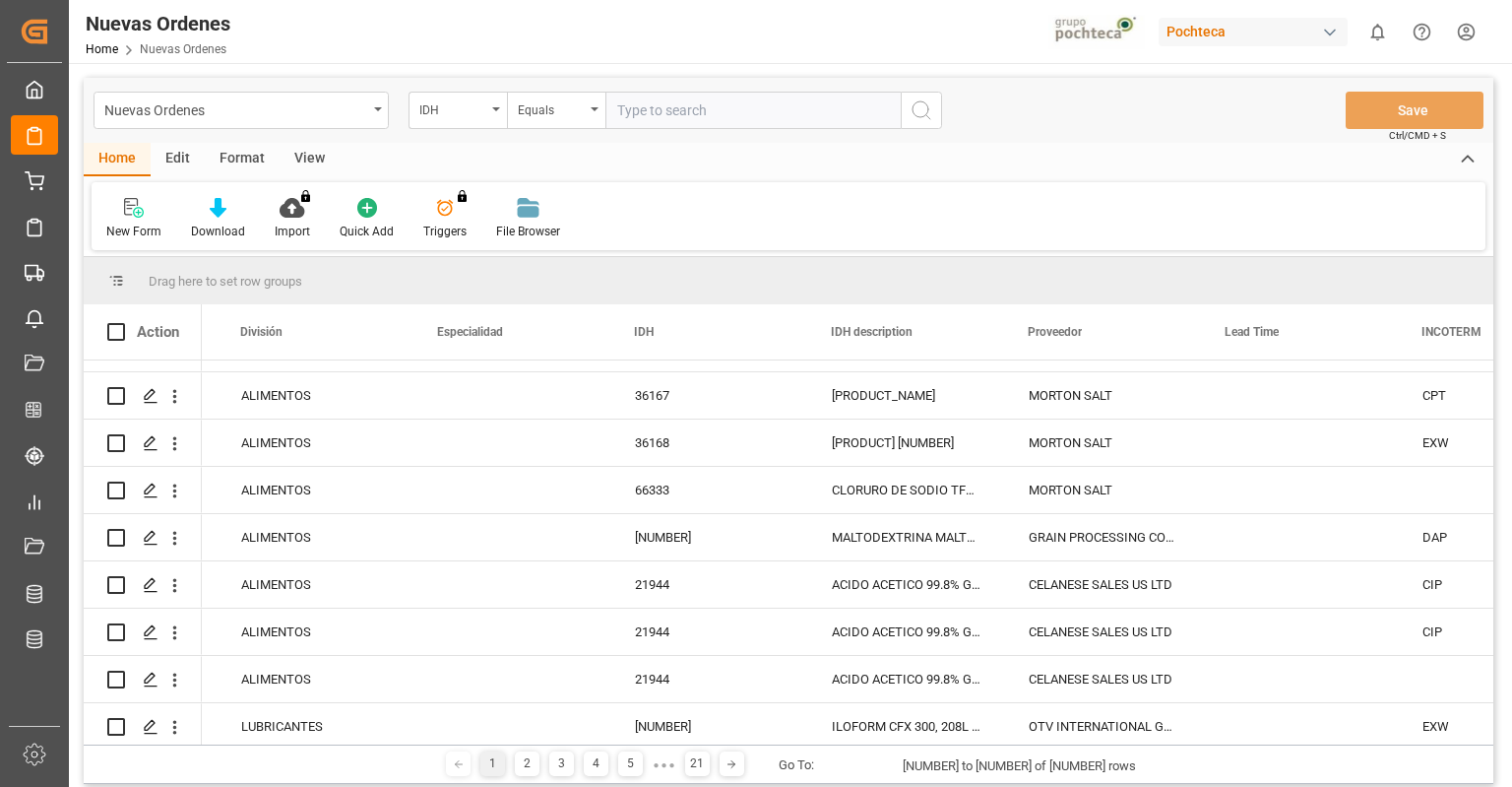 click at bounding box center [753, 110] 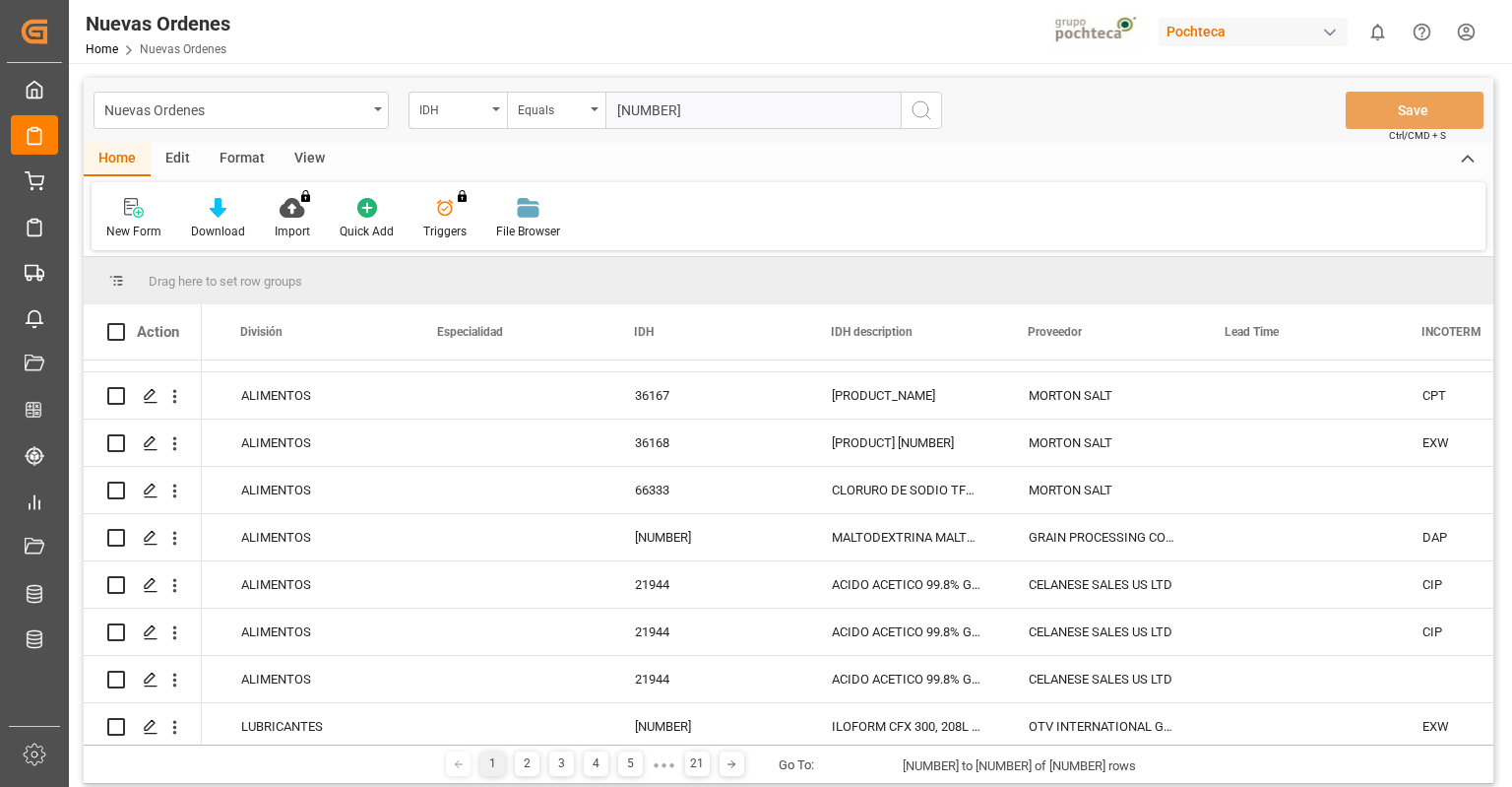 type on "66333" 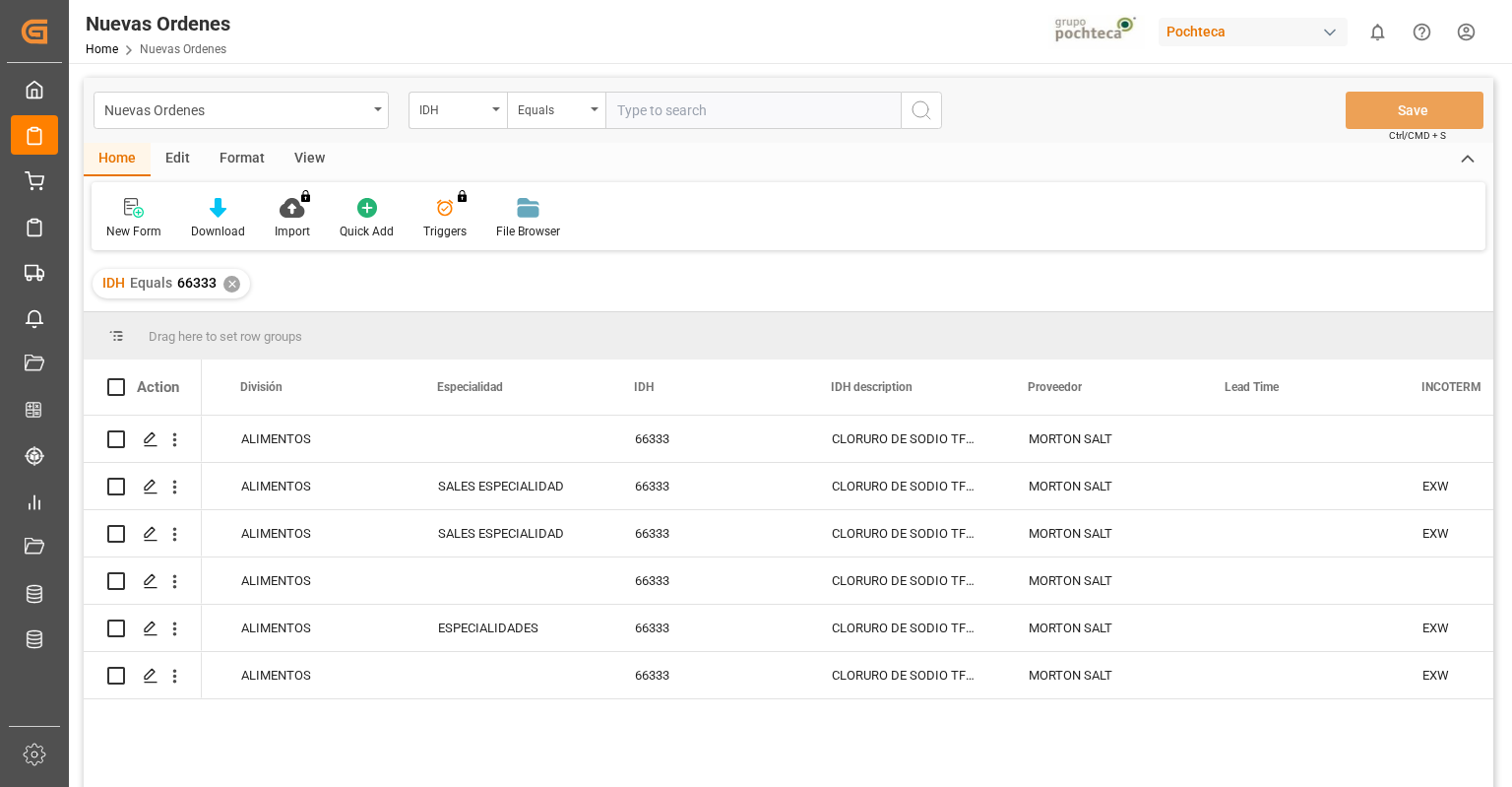 paste on "[NUMBER]" 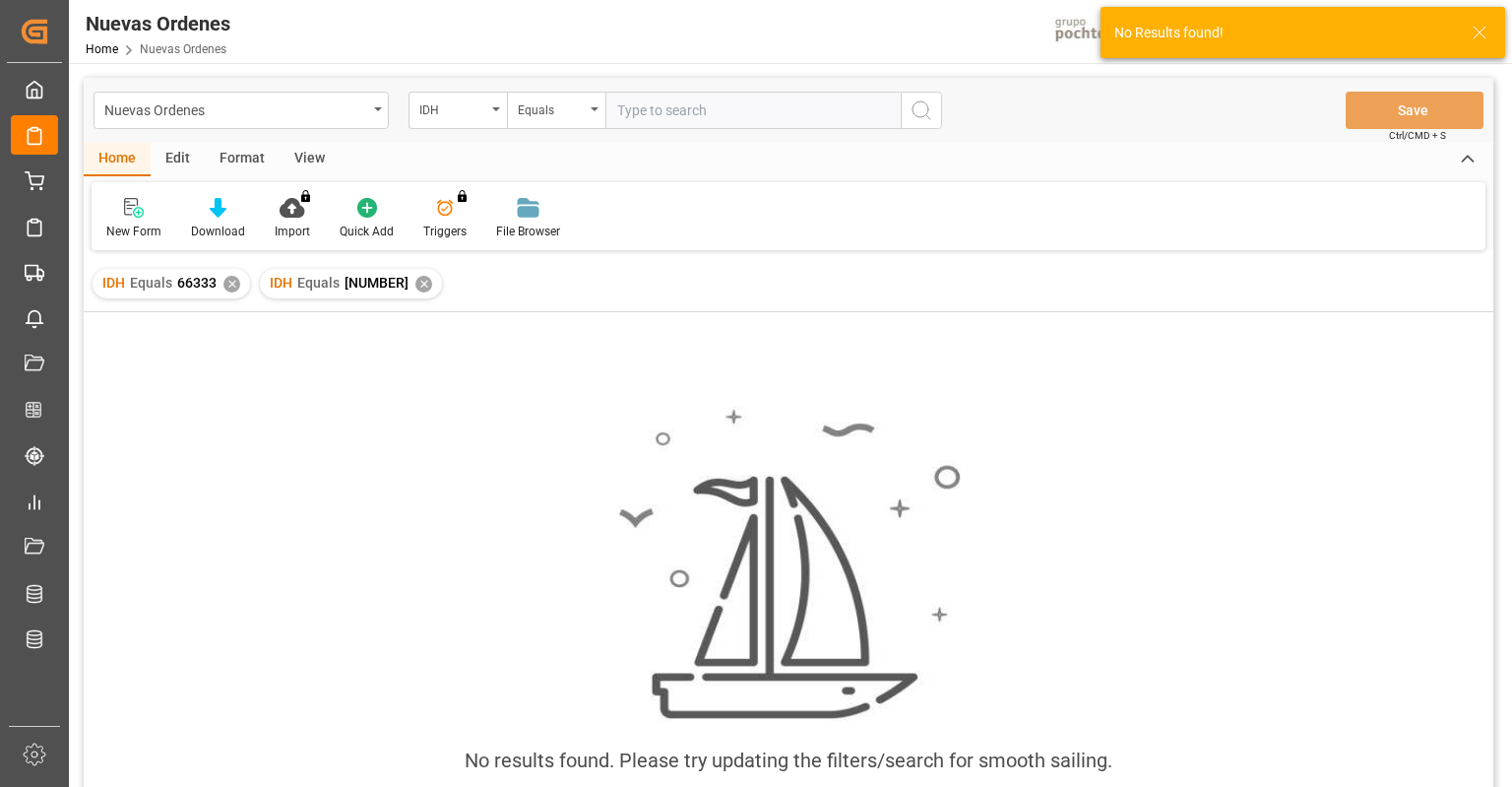 click on "✕" at bounding box center (231, 284) 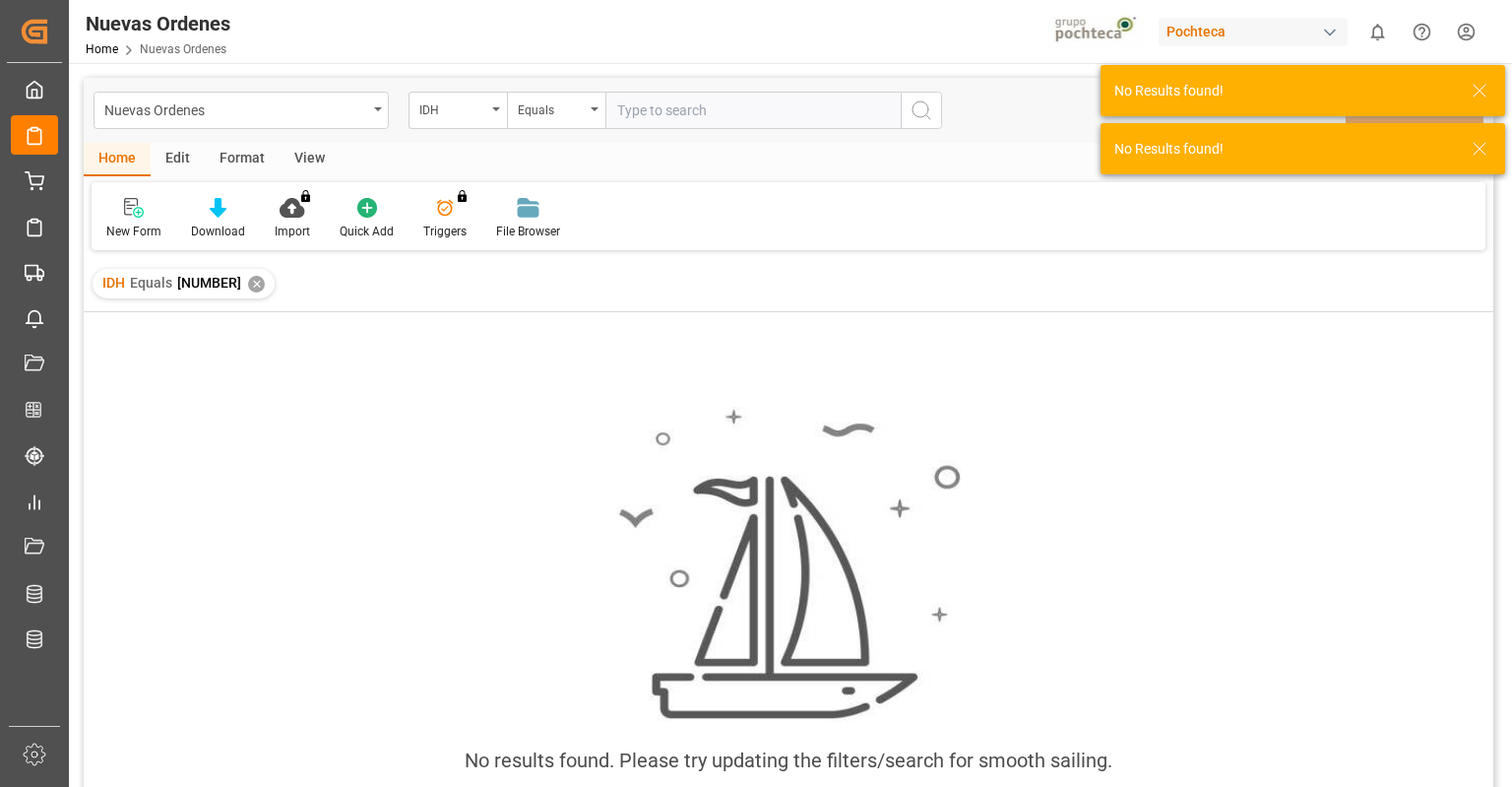 click on "✕" at bounding box center [256, 284] 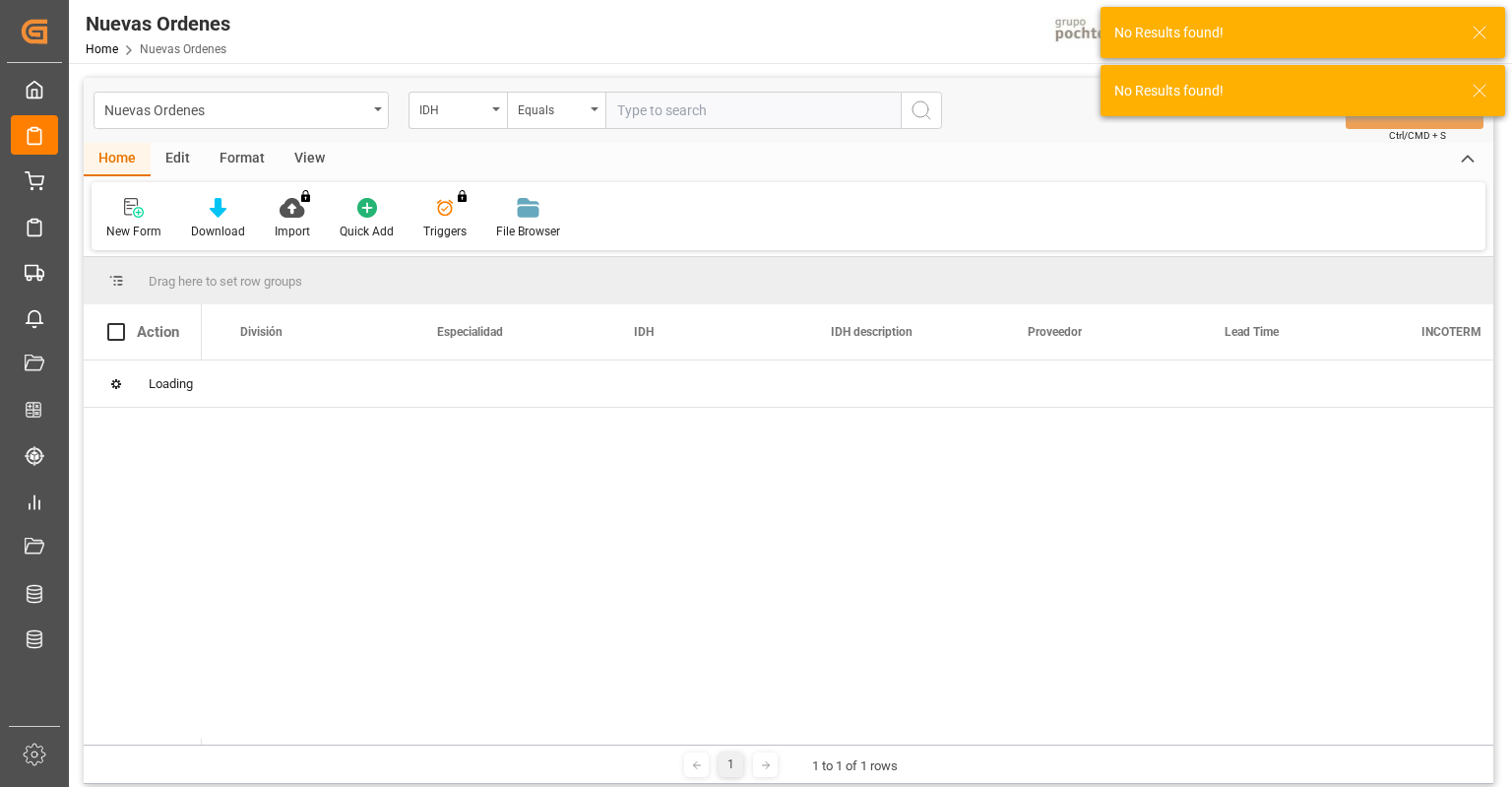 click at bounding box center (753, 110) 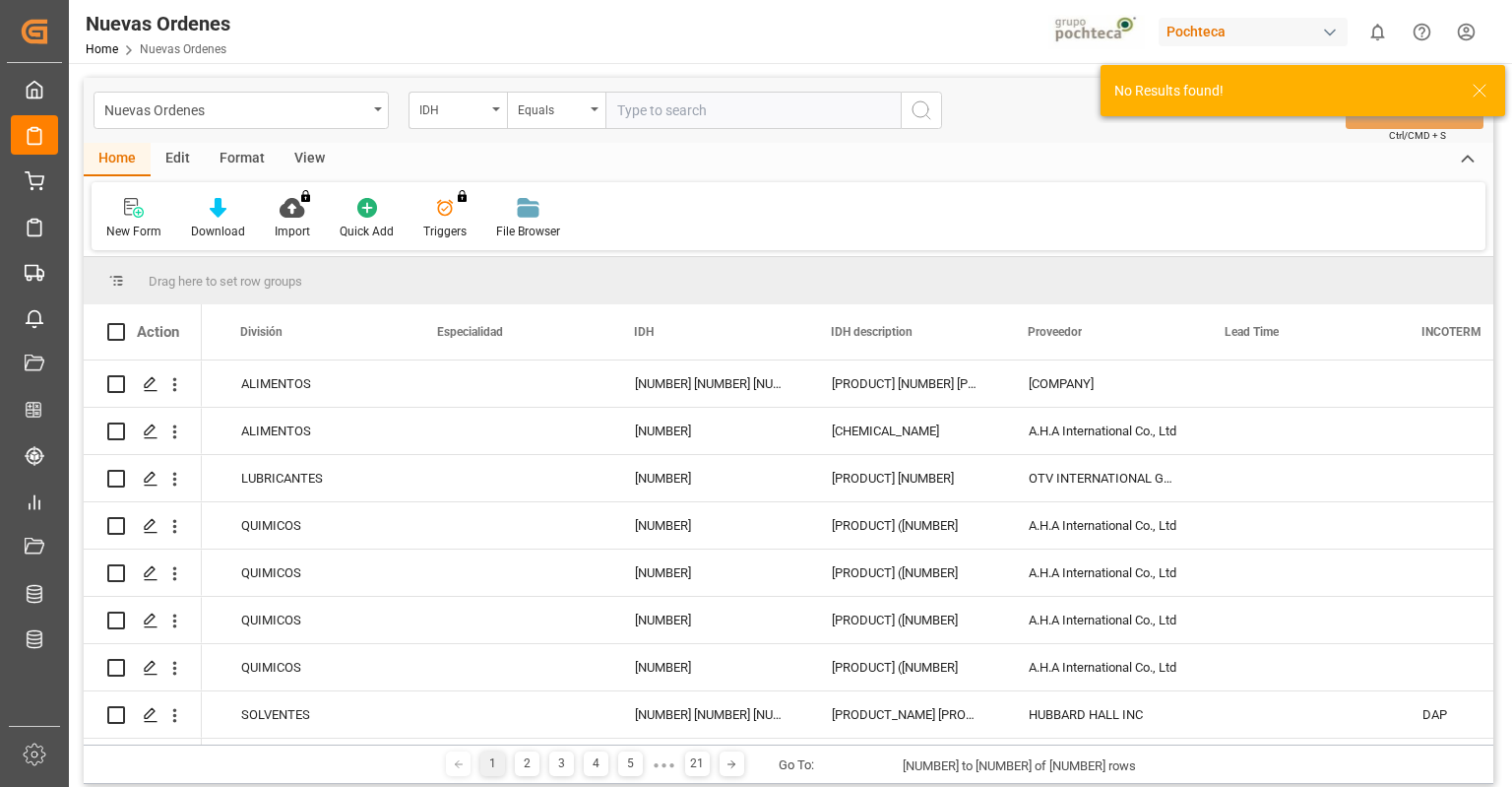 paste on "[NUMBER]" 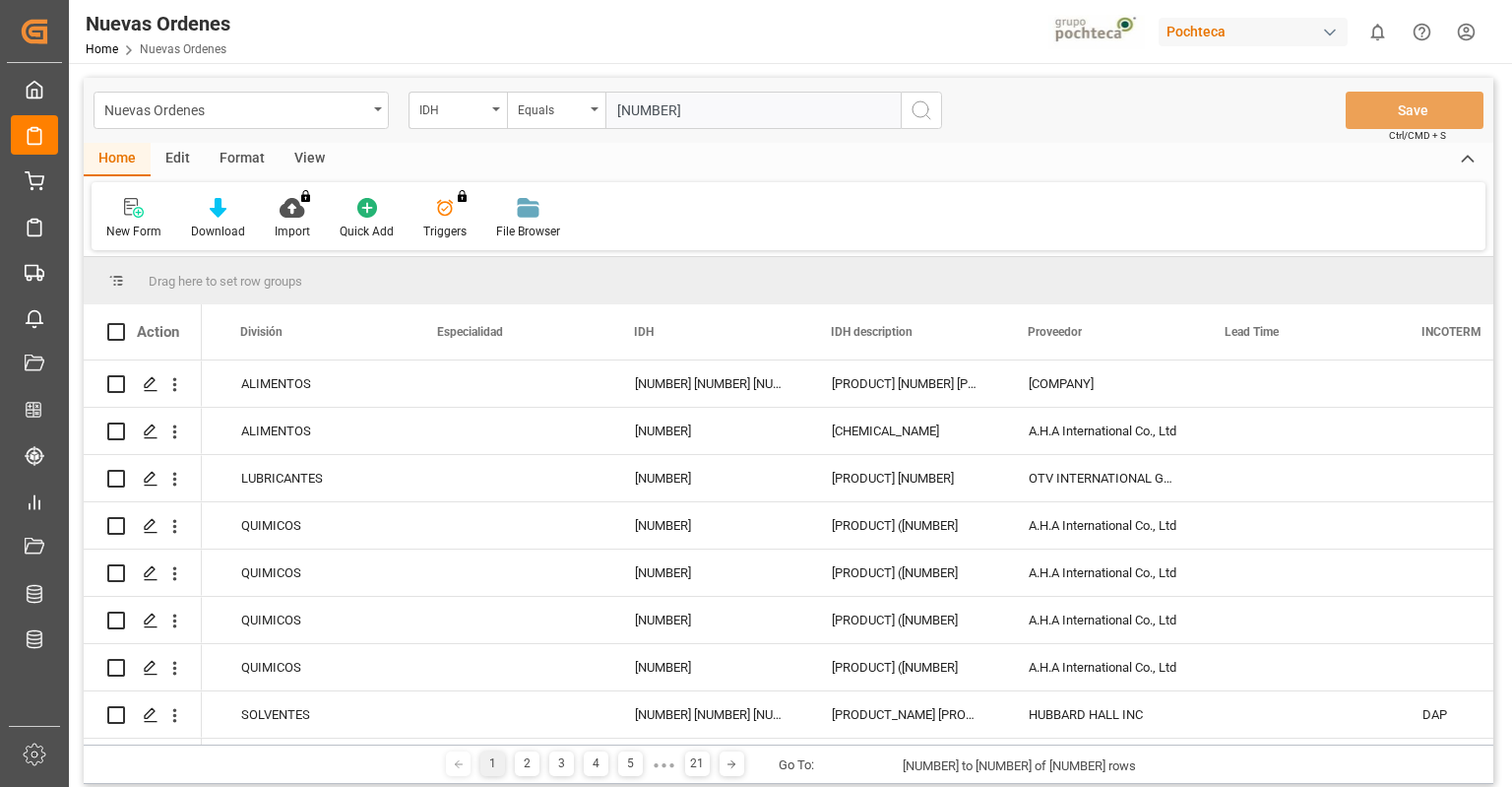 type 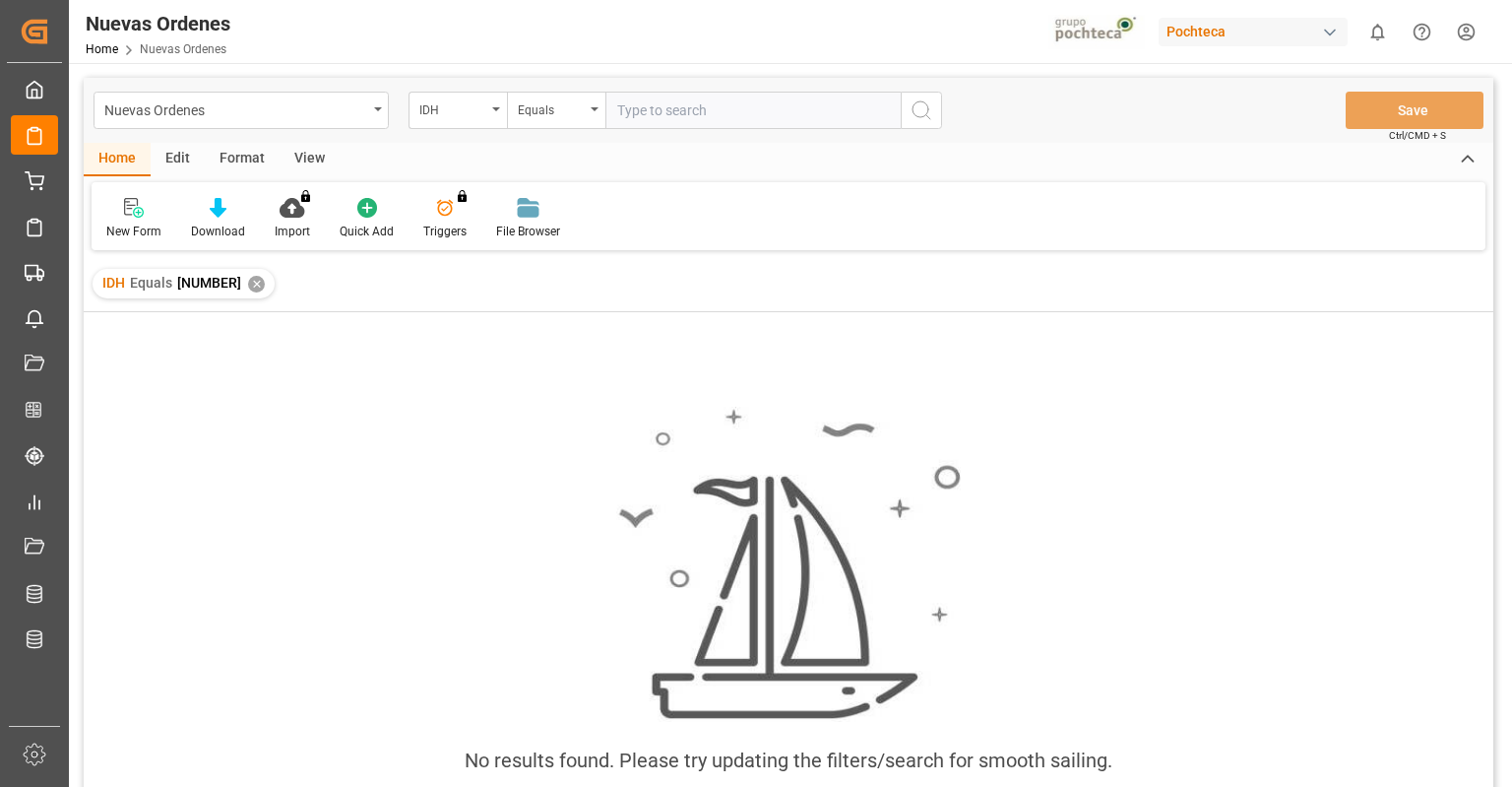 click on "✕" at bounding box center (256, 284) 